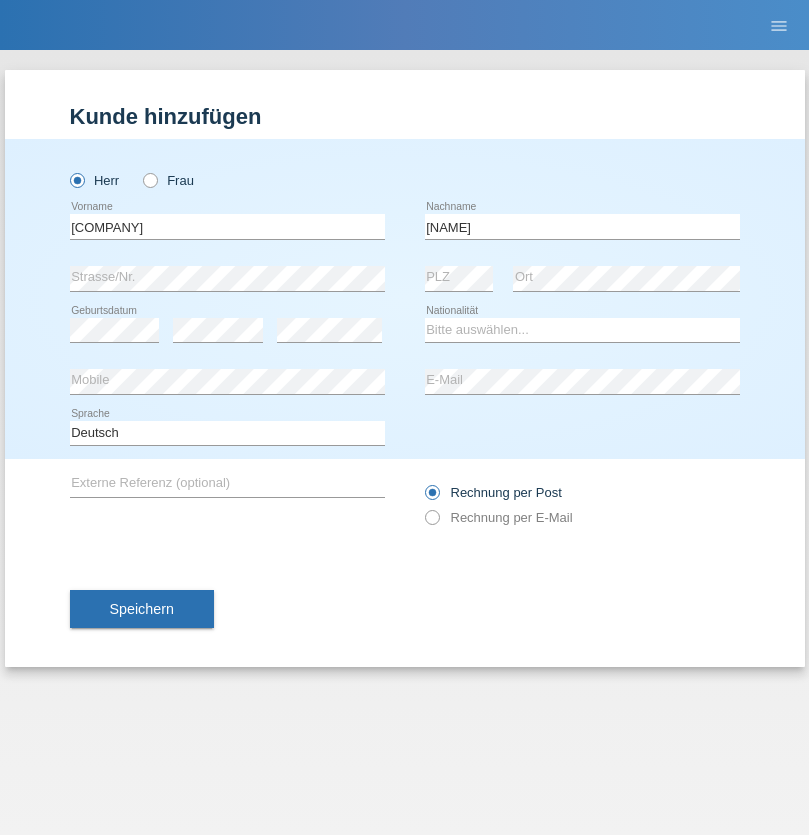 scroll, scrollTop: 0, scrollLeft: 0, axis: both 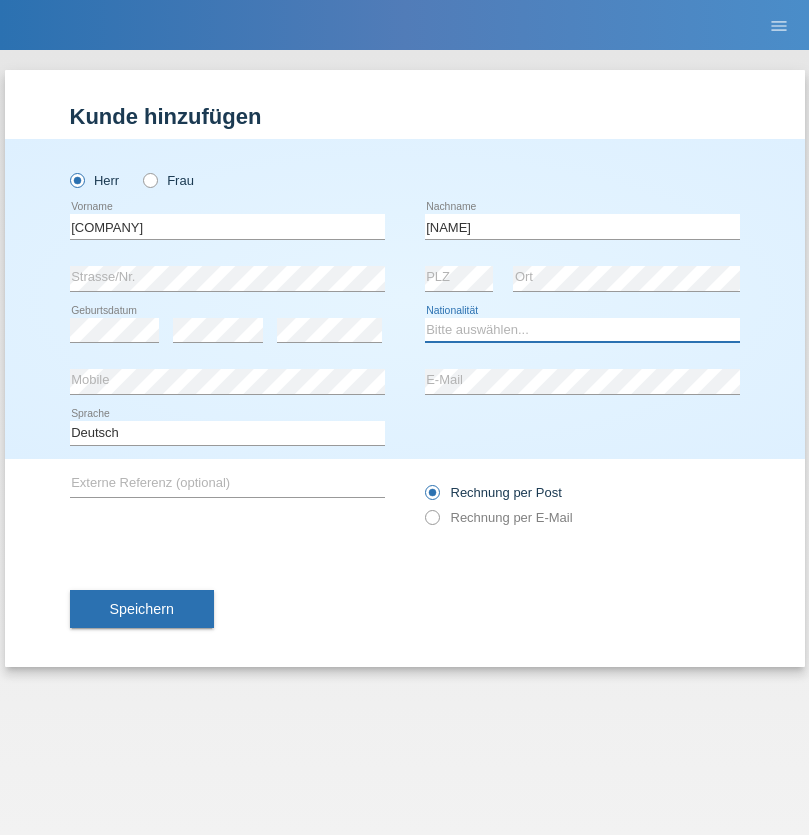 select on "OM" 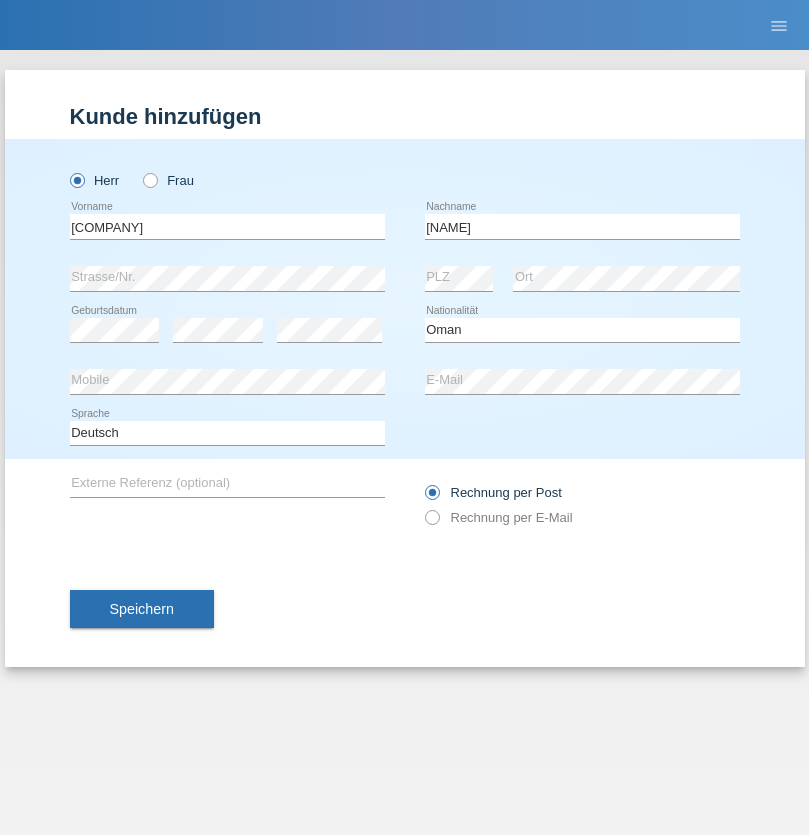 select on "C" 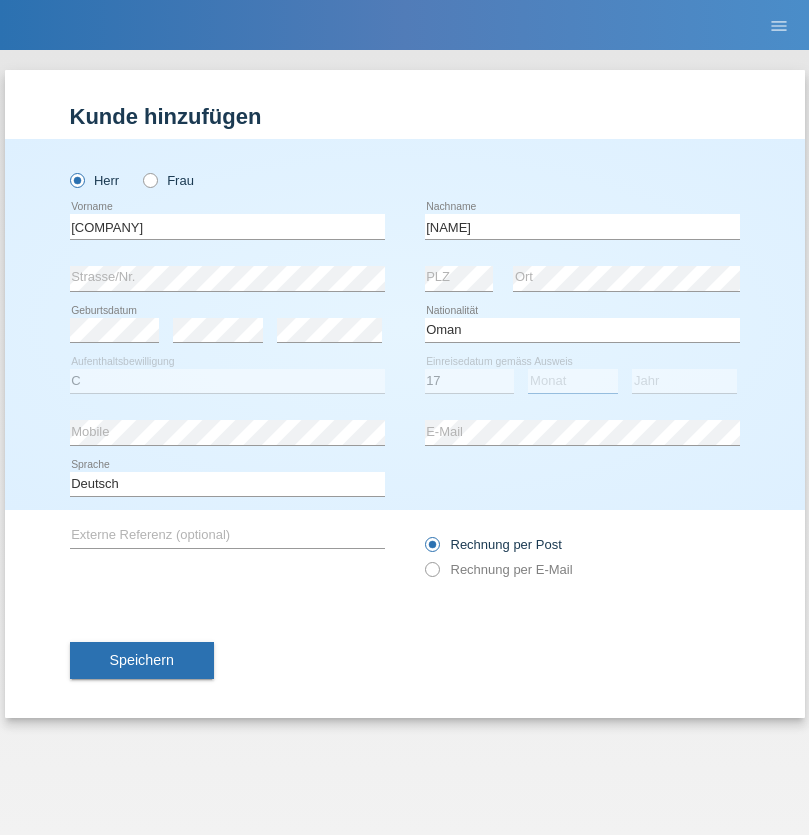 select on "06" 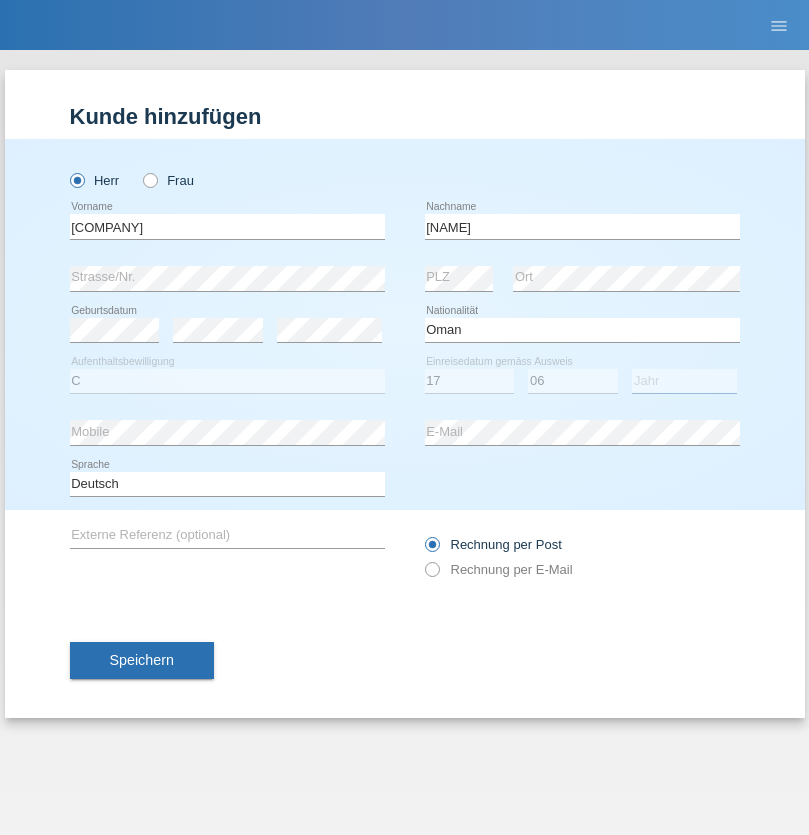 select on "2021" 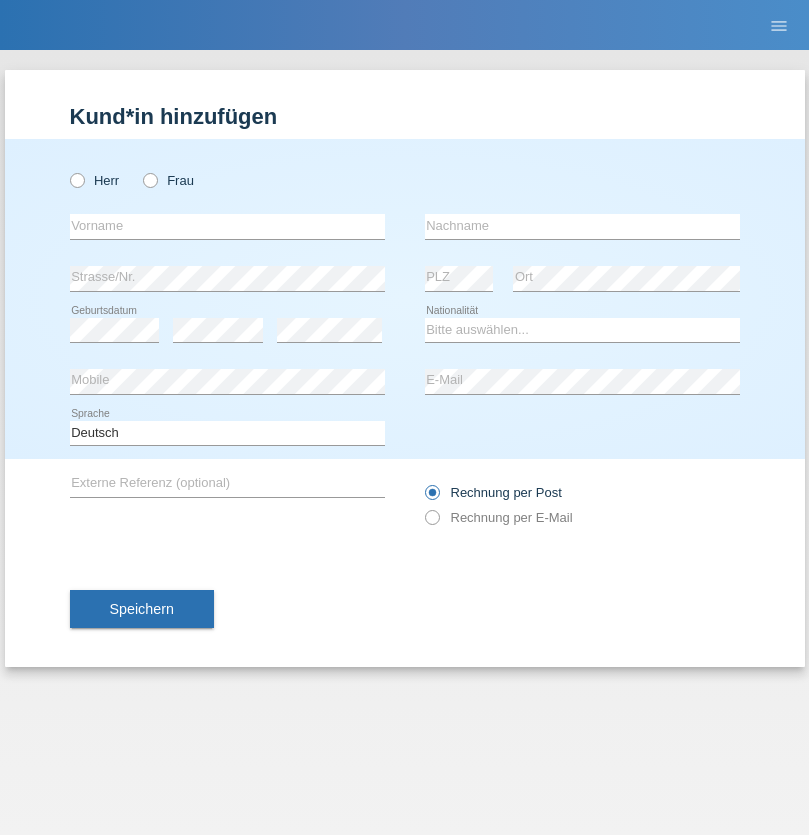 scroll, scrollTop: 0, scrollLeft: 0, axis: both 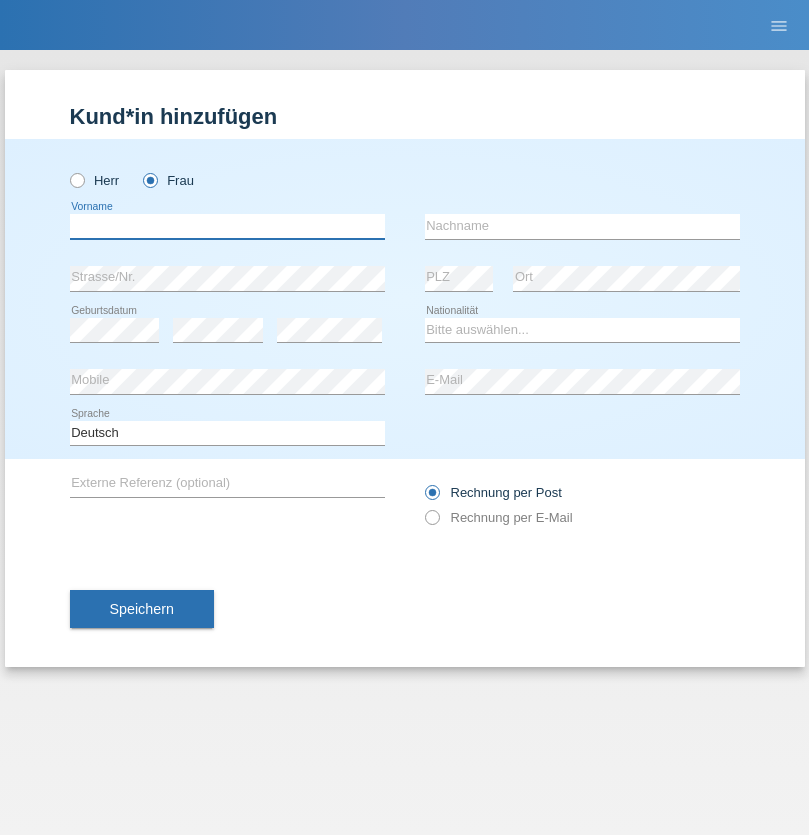 click at bounding box center (227, 226) 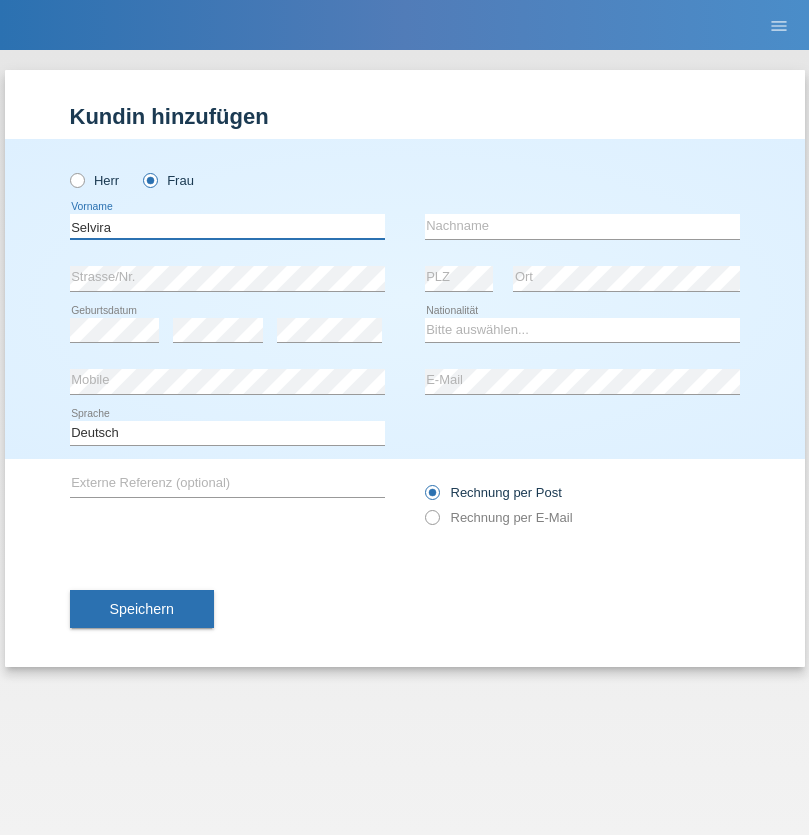 type on "Selvira" 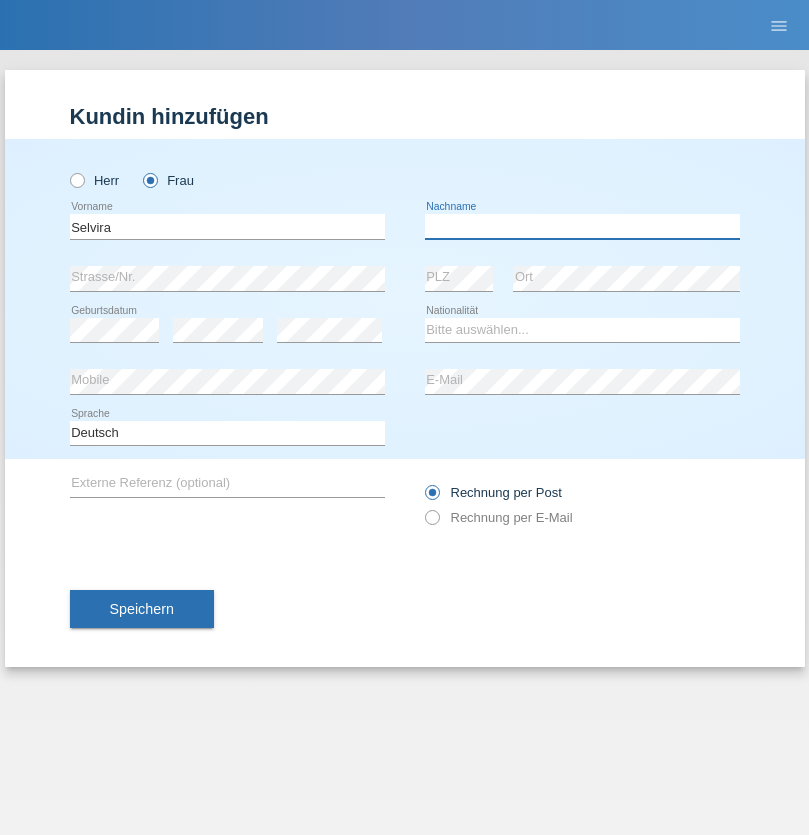 click at bounding box center (582, 226) 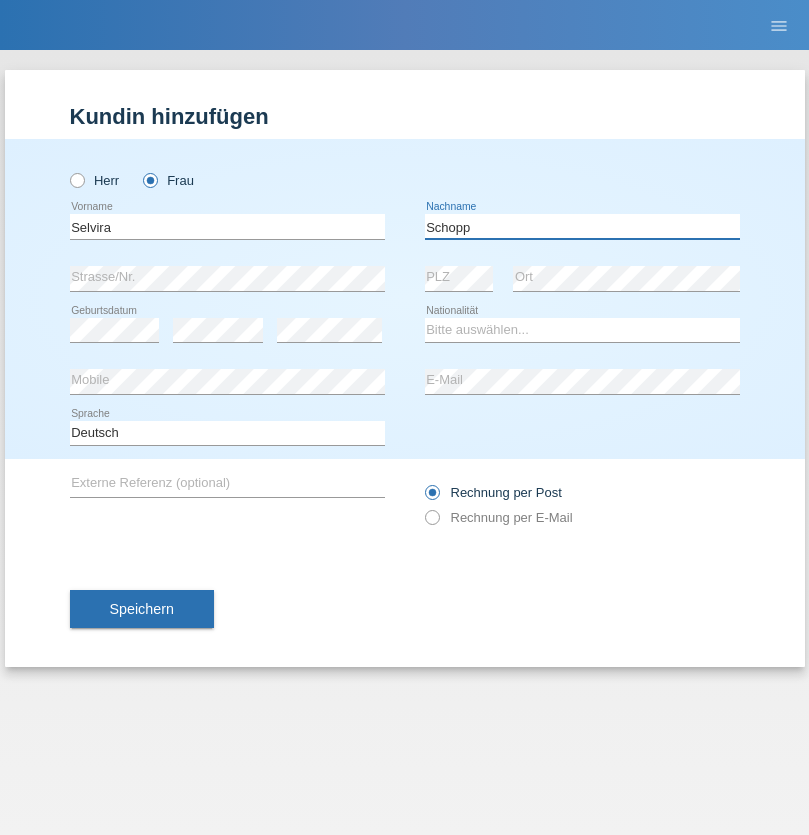 type on "Schopp" 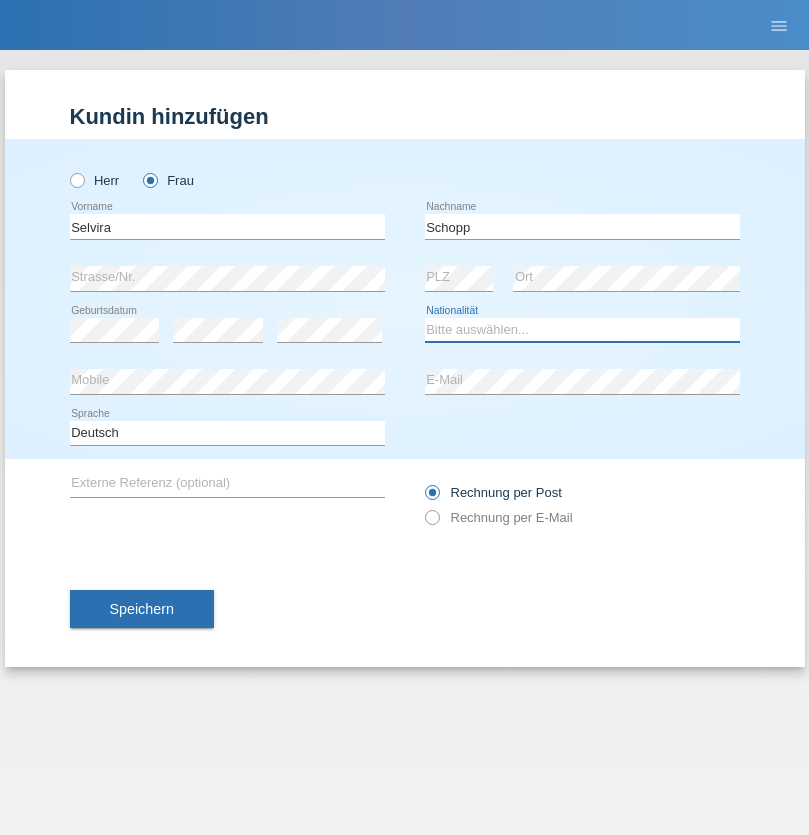 select on "CH" 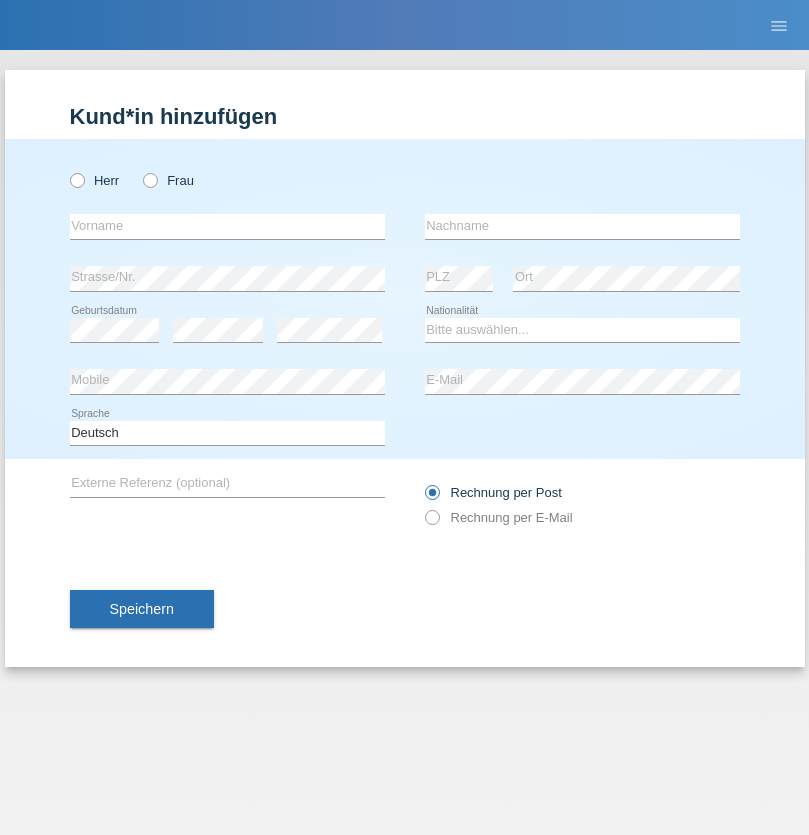 scroll, scrollTop: 0, scrollLeft: 0, axis: both 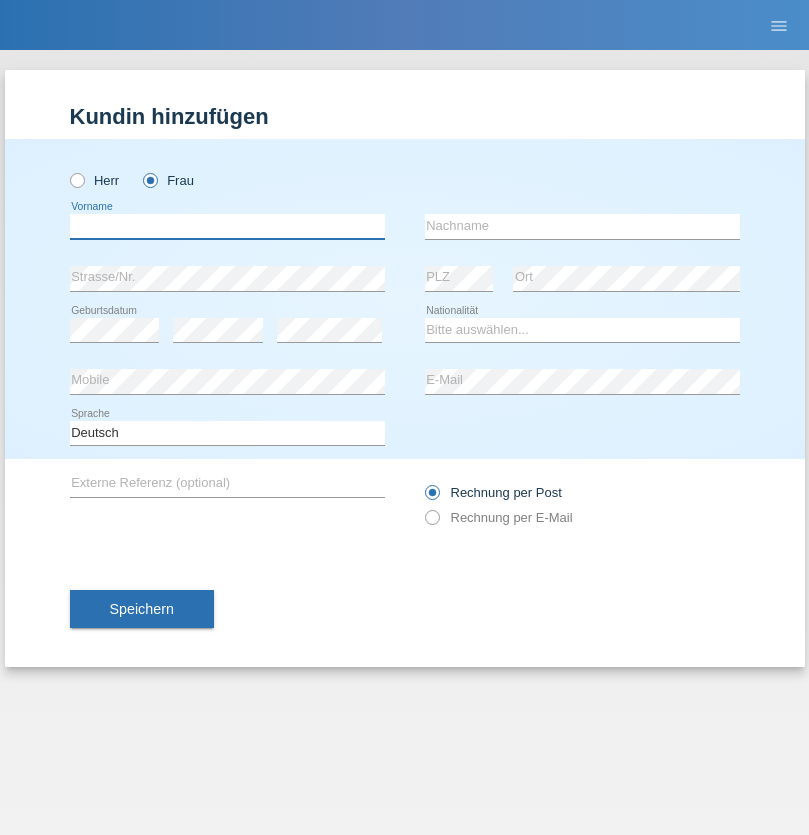 click at bounding box center (227, 226) 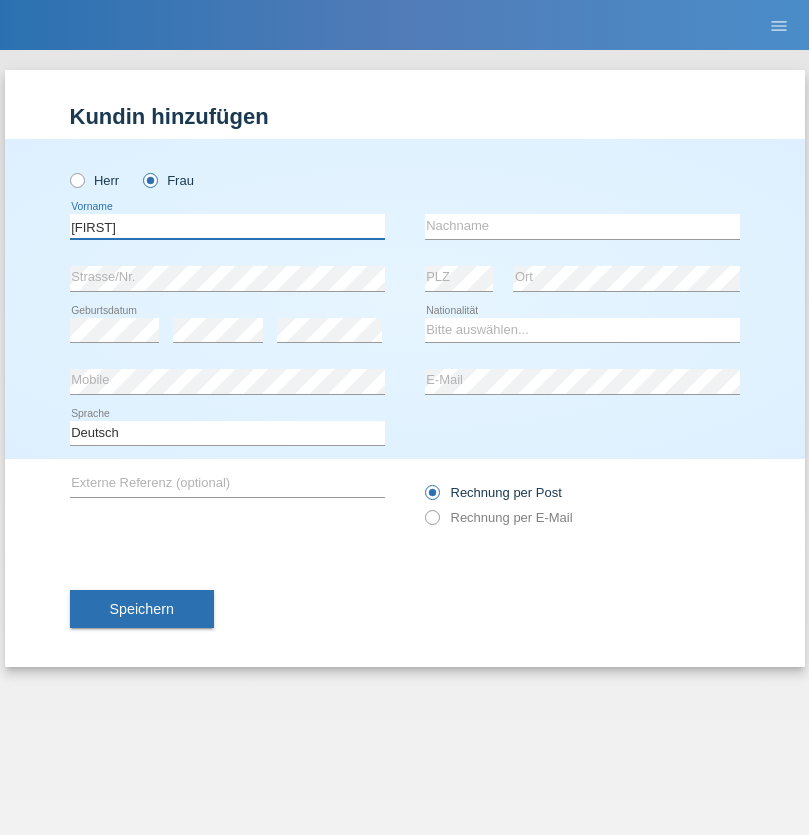 type on "MICHAELA" 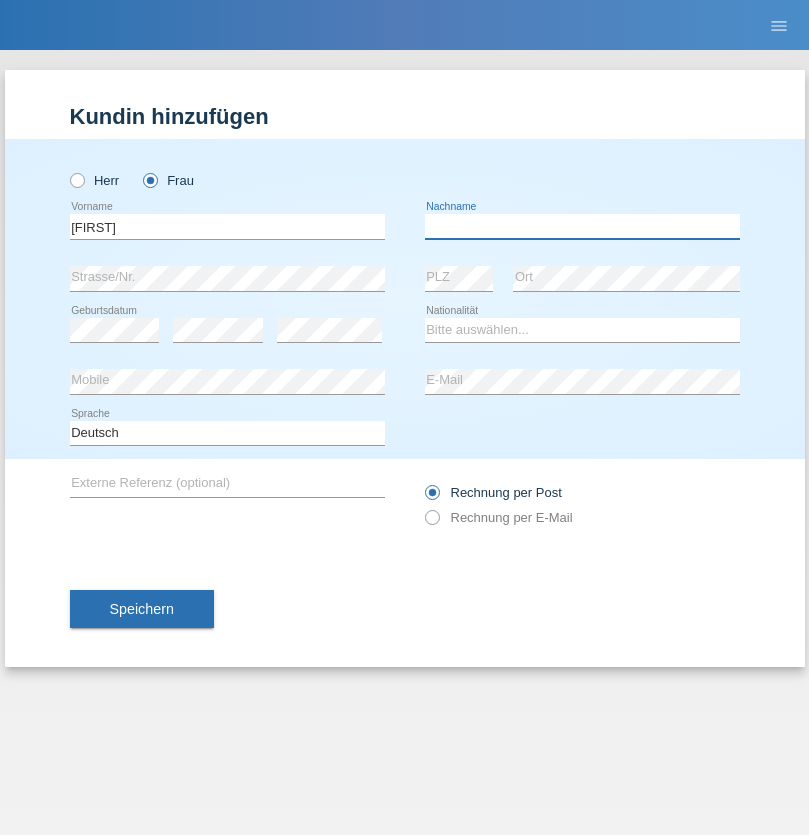 click at bounding box center (582, 226) 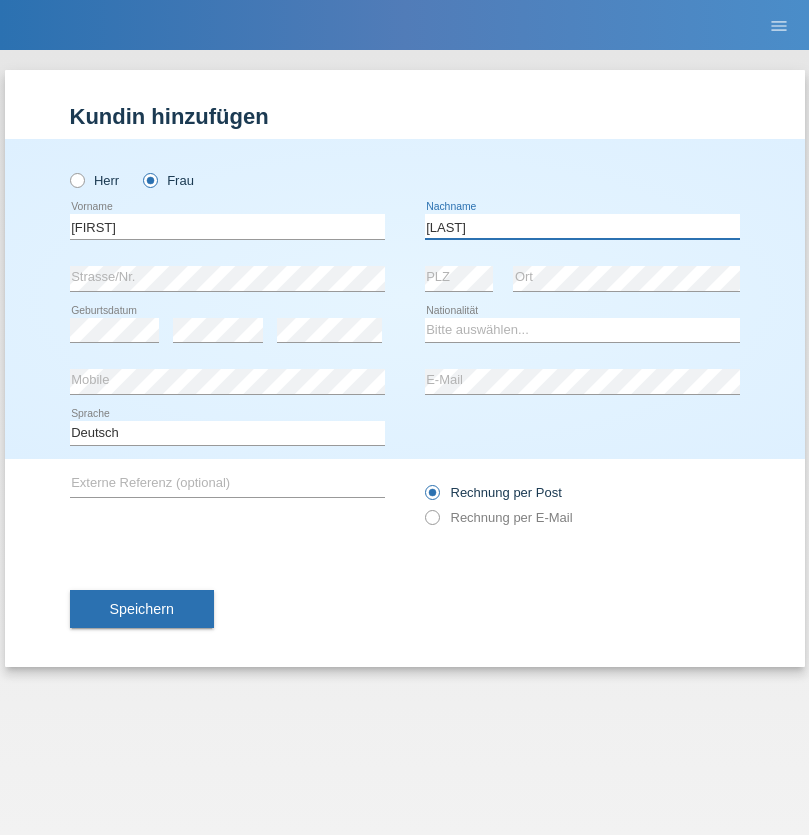 type on "BERNATOVA" 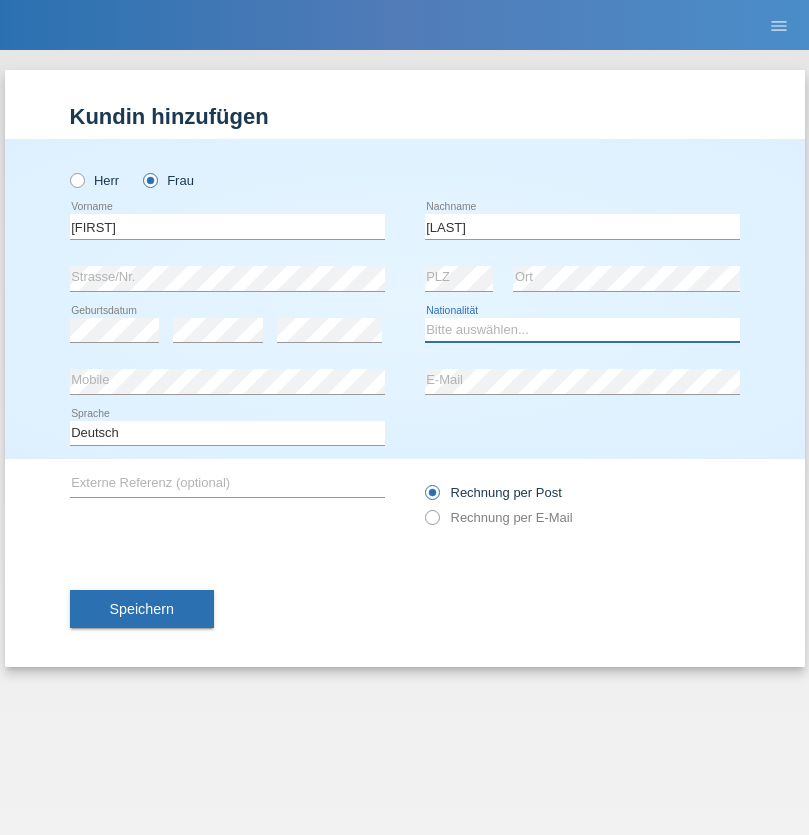 select on "SK" 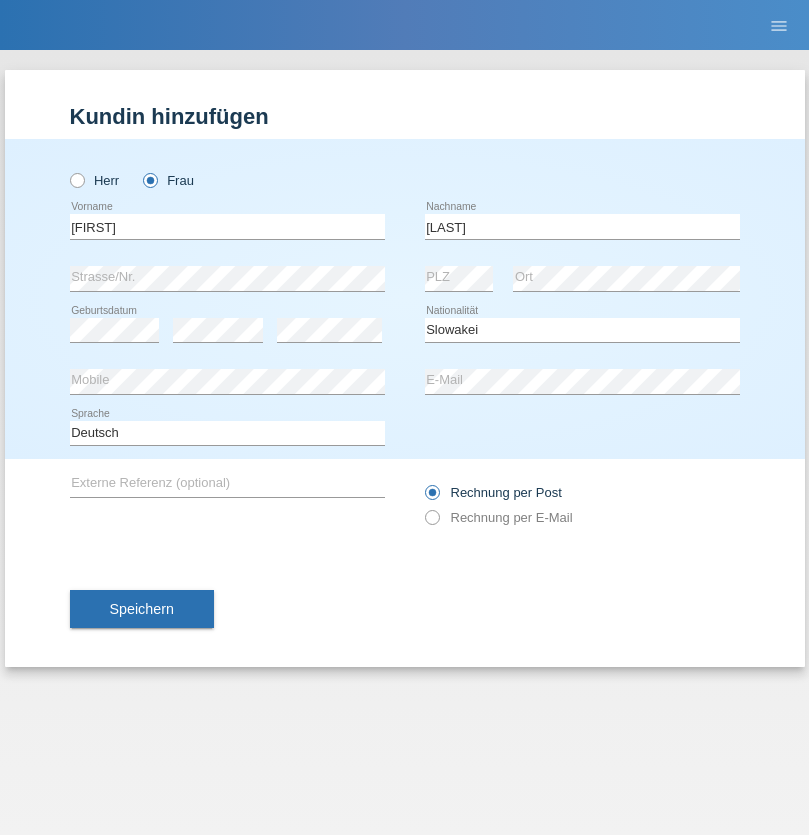 select on "C" 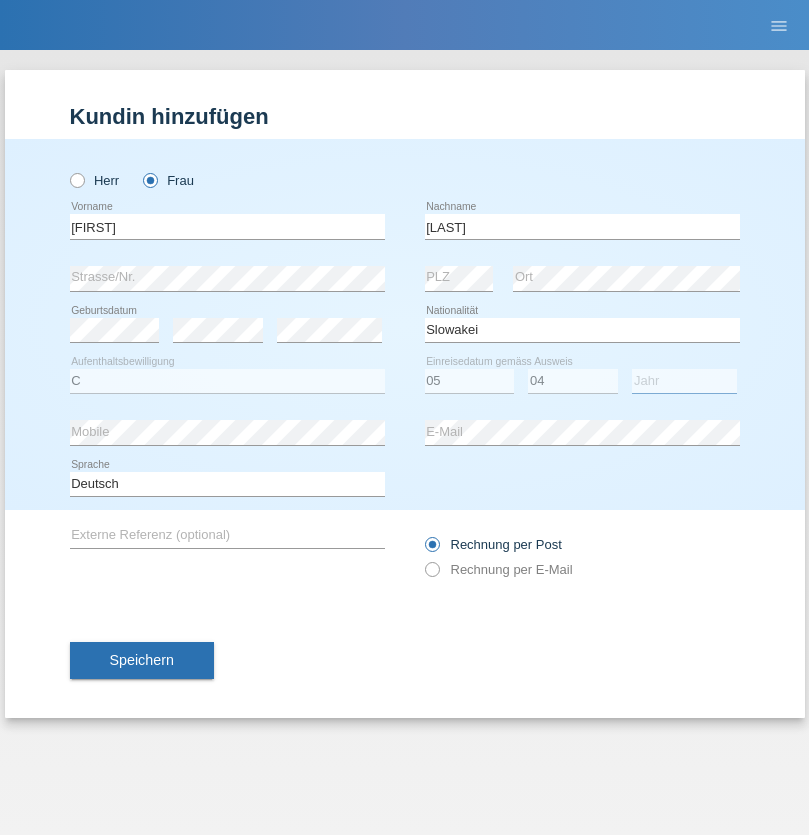 select on "2014" 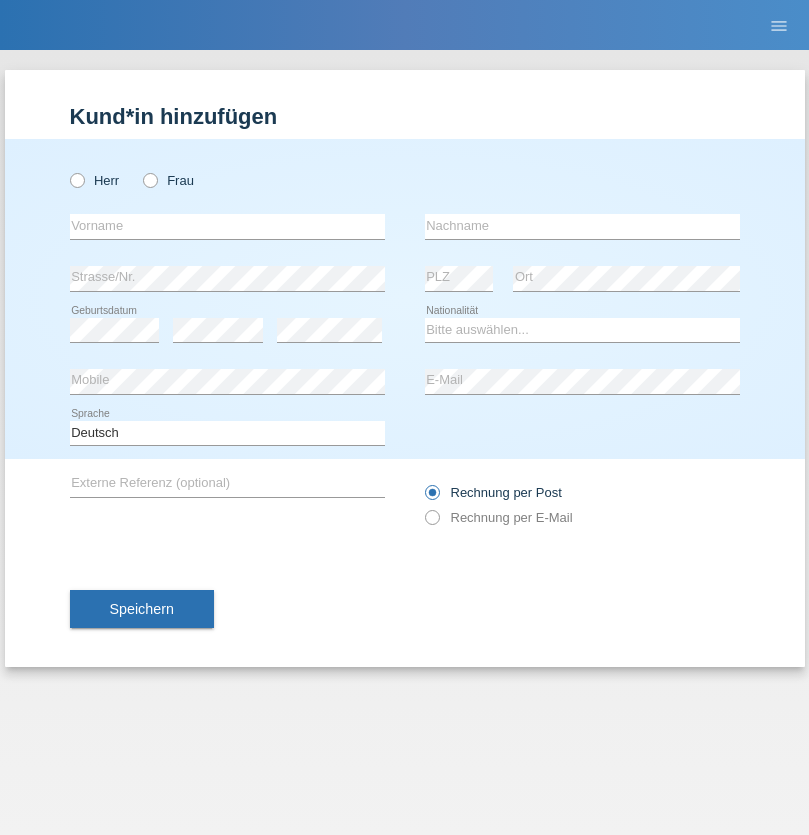 scroll, scrollTop: 0, scrollLeft: 0, axis: both 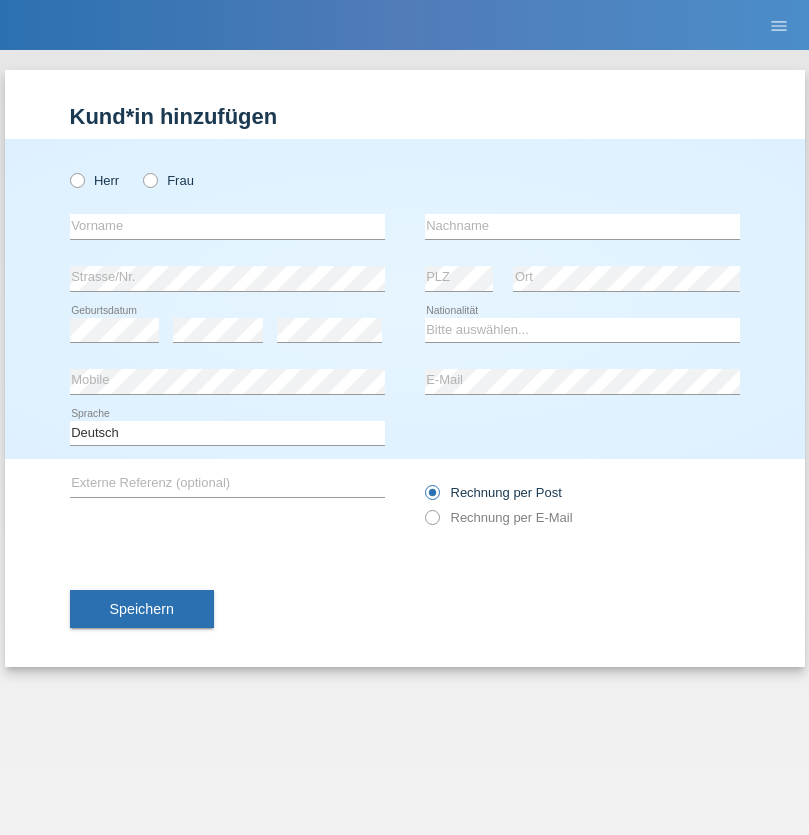 radio on "true" 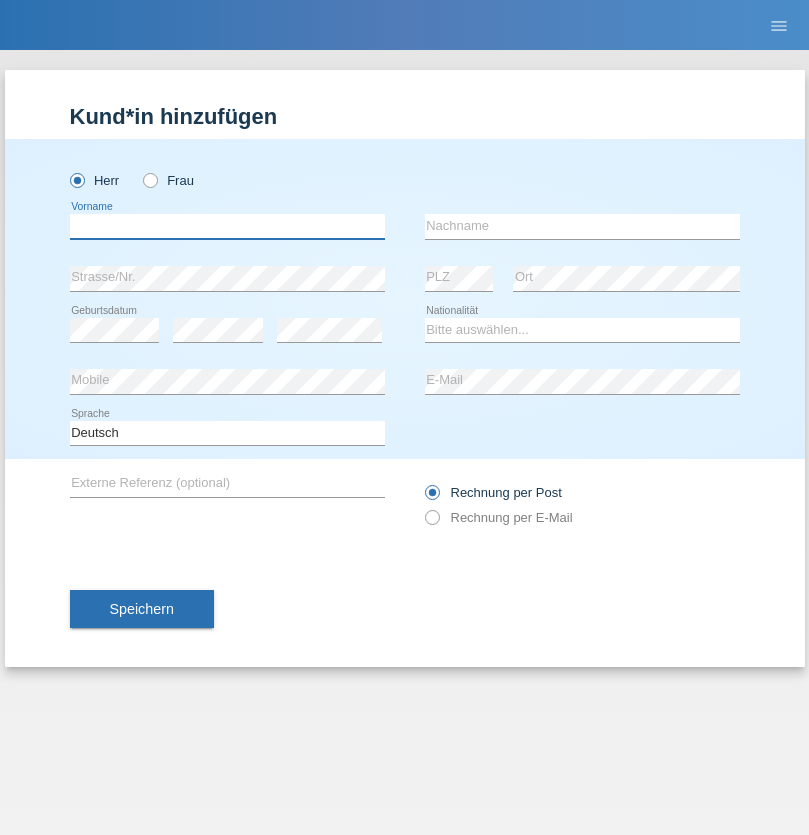 click at bounding box center [227, 226] 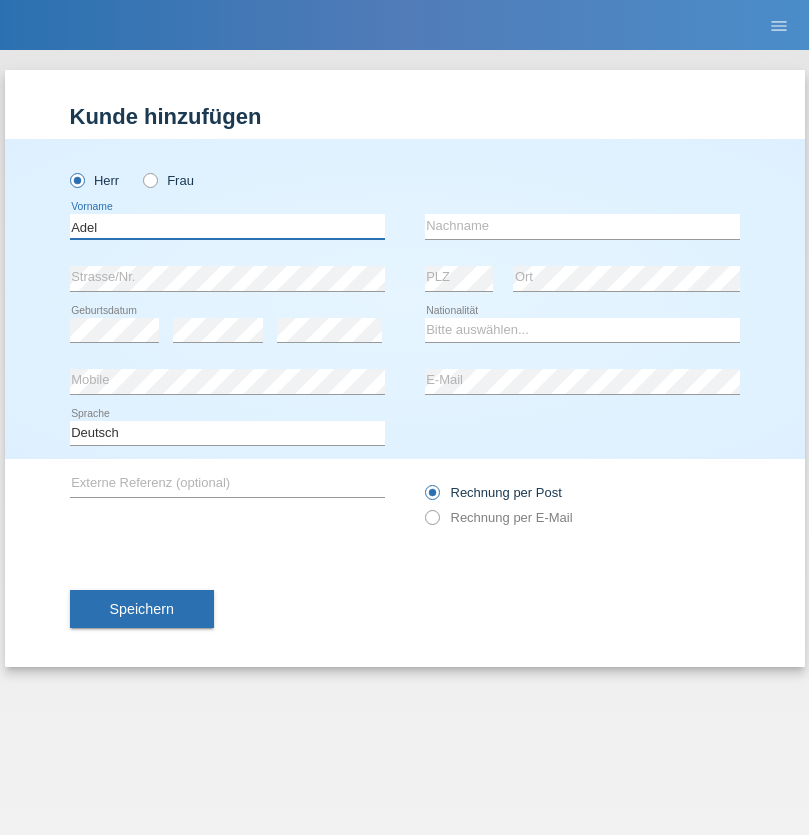 type on "Adel" 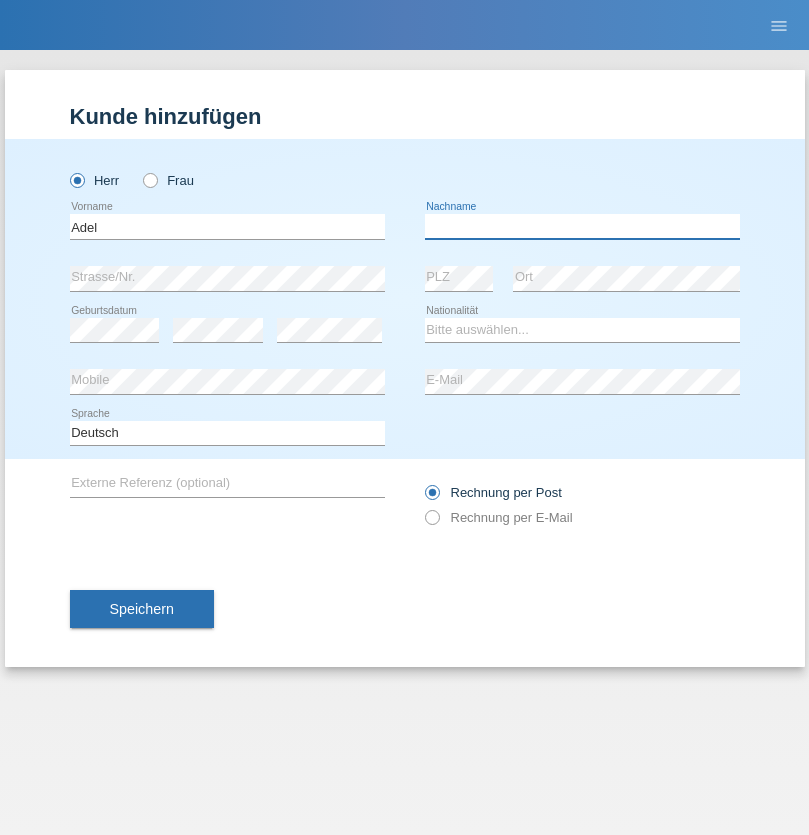 click at bounding box center [582, 226] 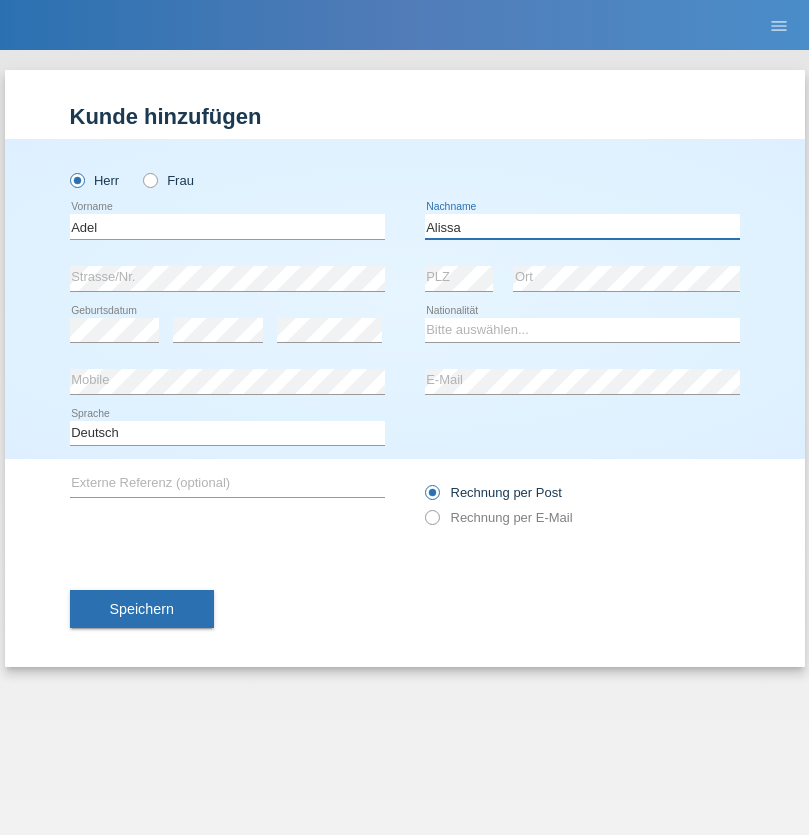 type on "Alissa" 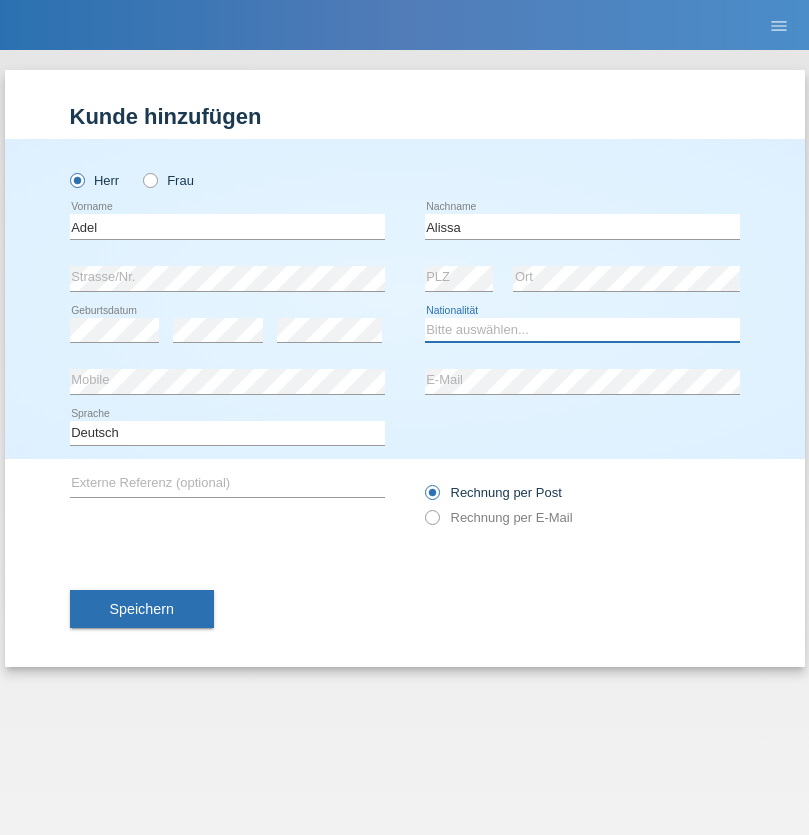 select on "SY" 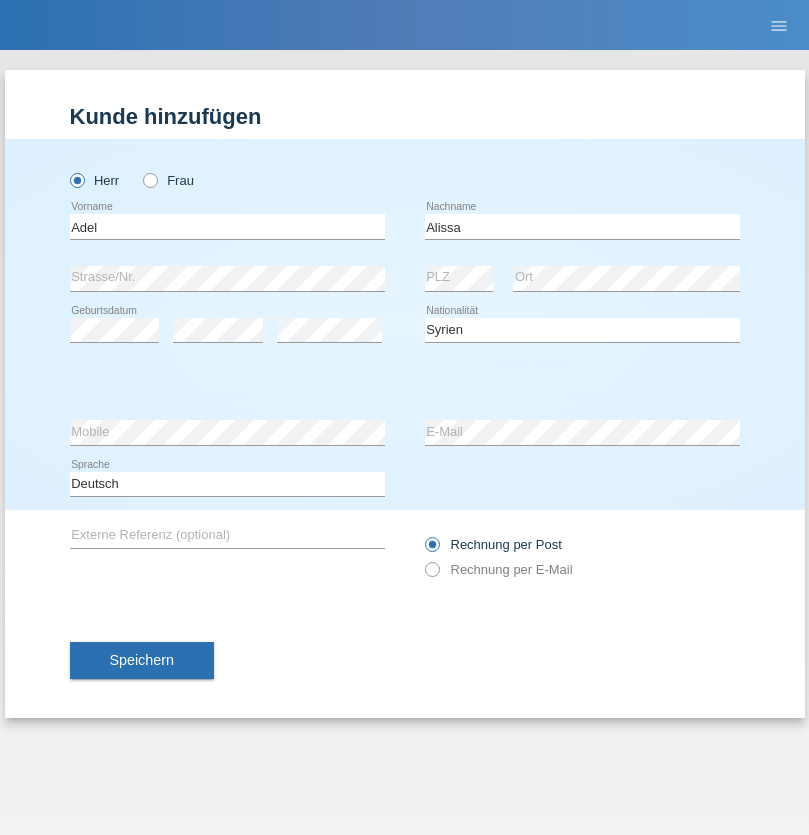 select on "C" 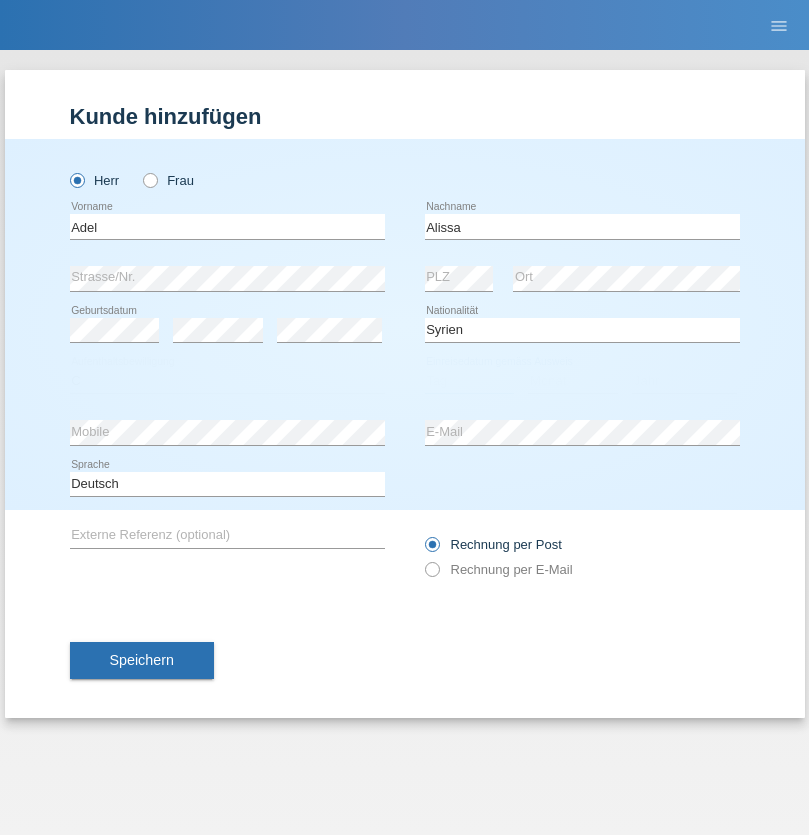 select on "20" 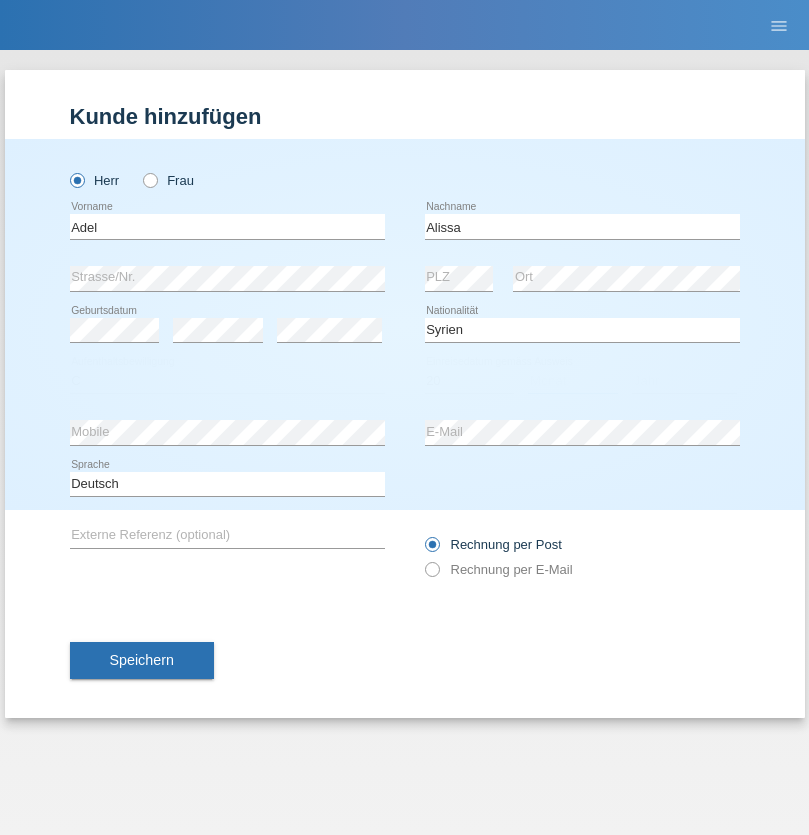 select on "09" 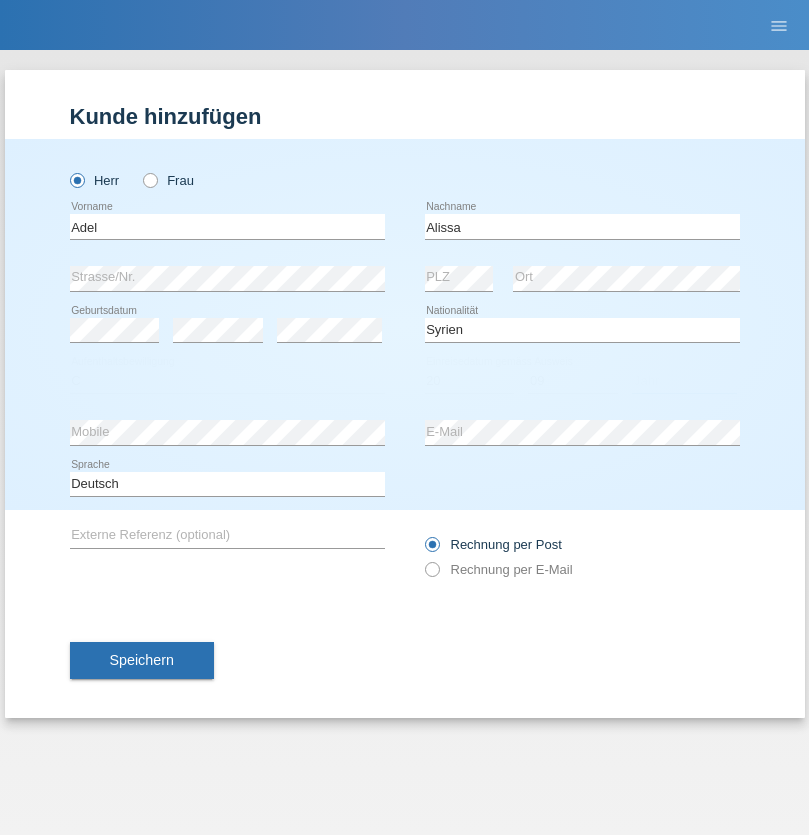 select on "2018" 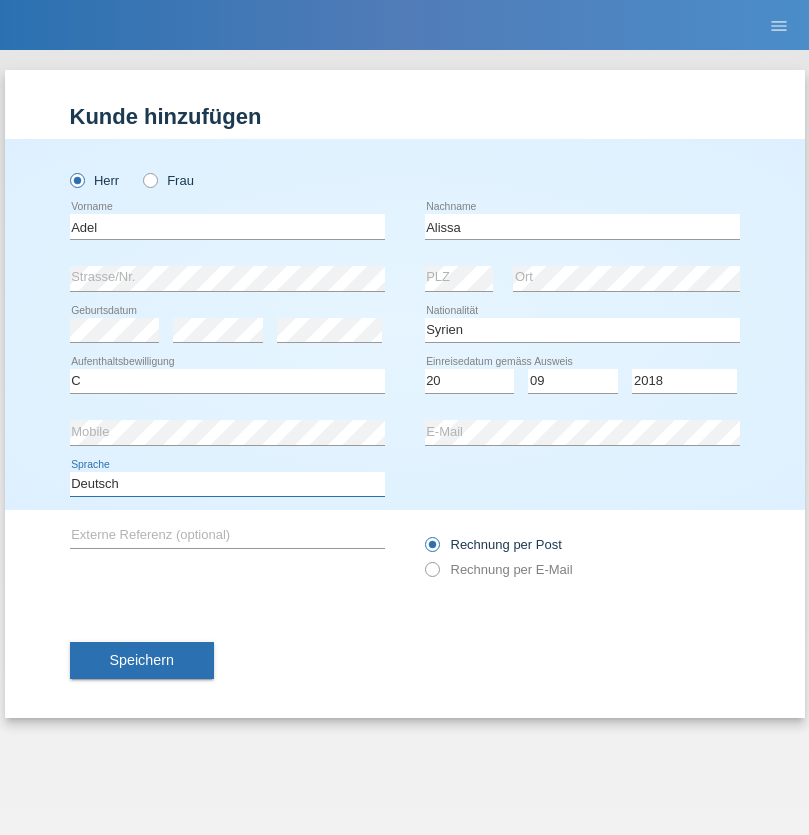 select on "en" 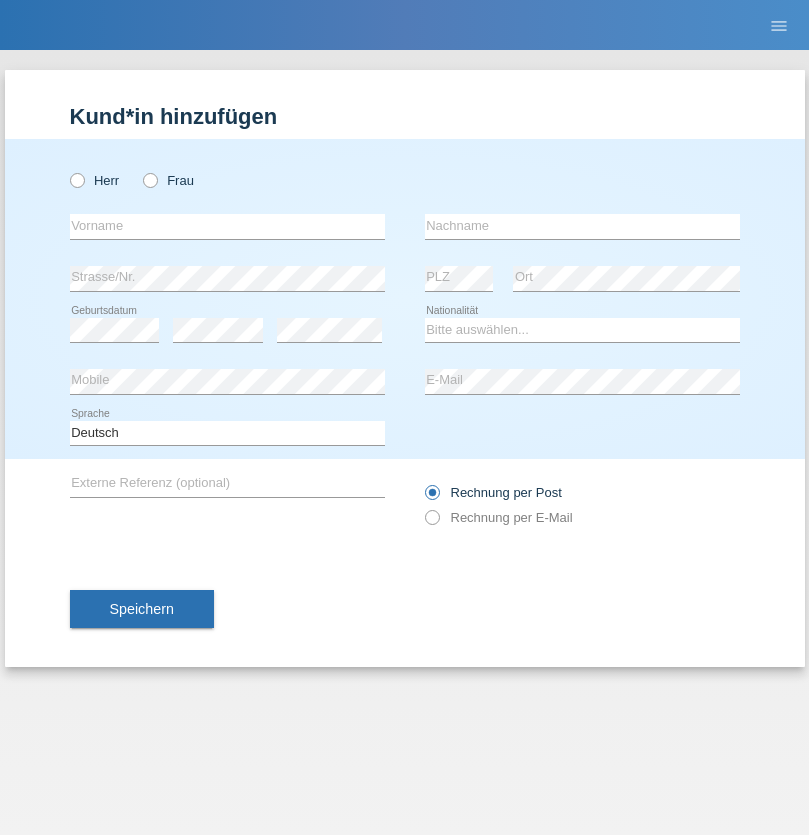 scroll, scrollTop: 0, scrollLeft: 0, axis: both 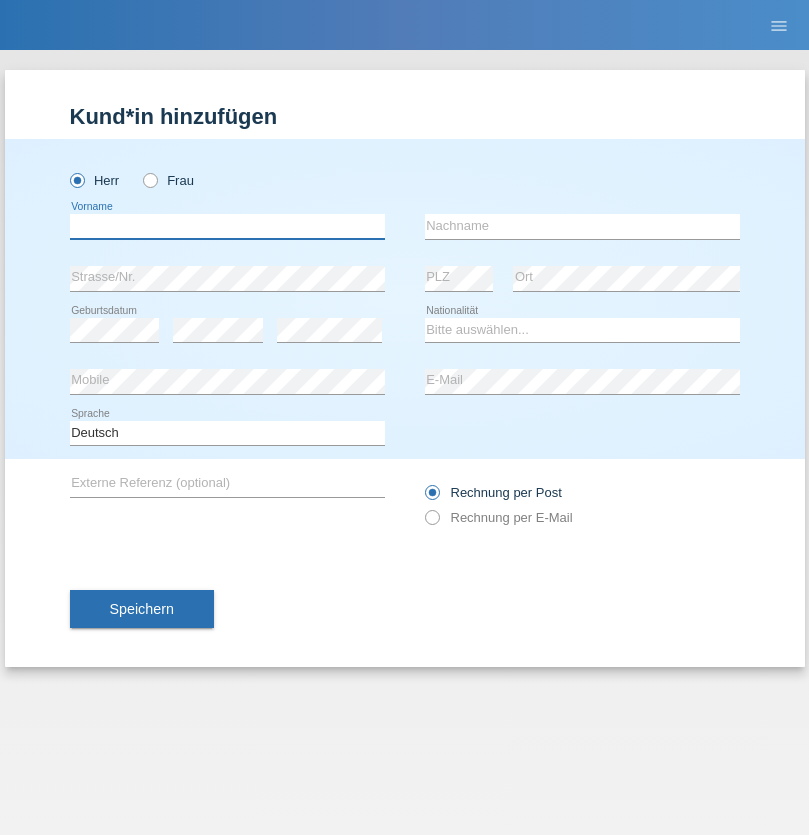 click at bounding box center (227, 226) 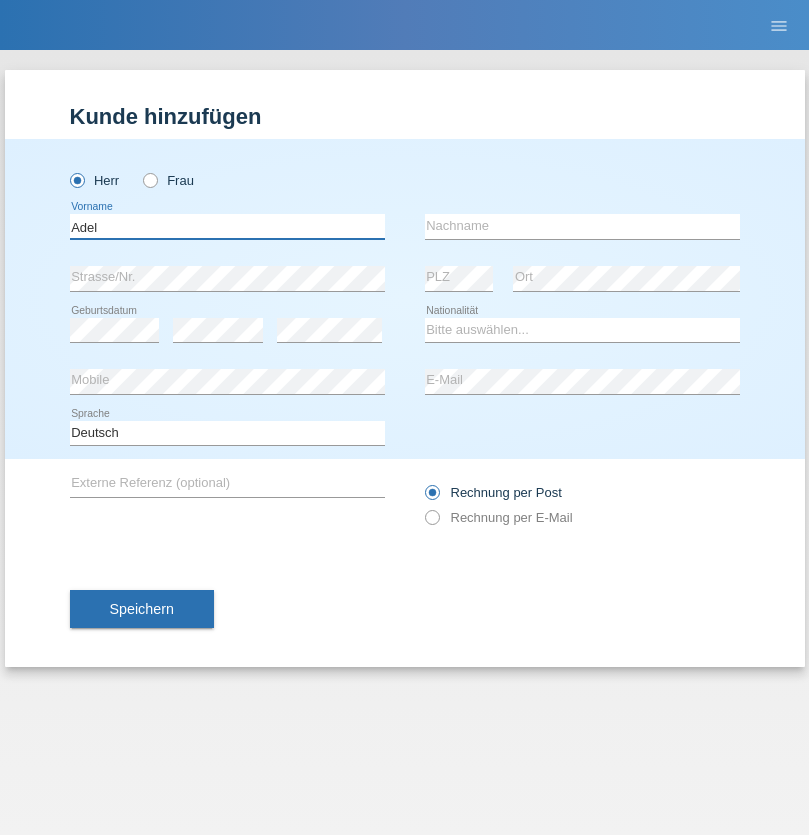 type on "Adel" 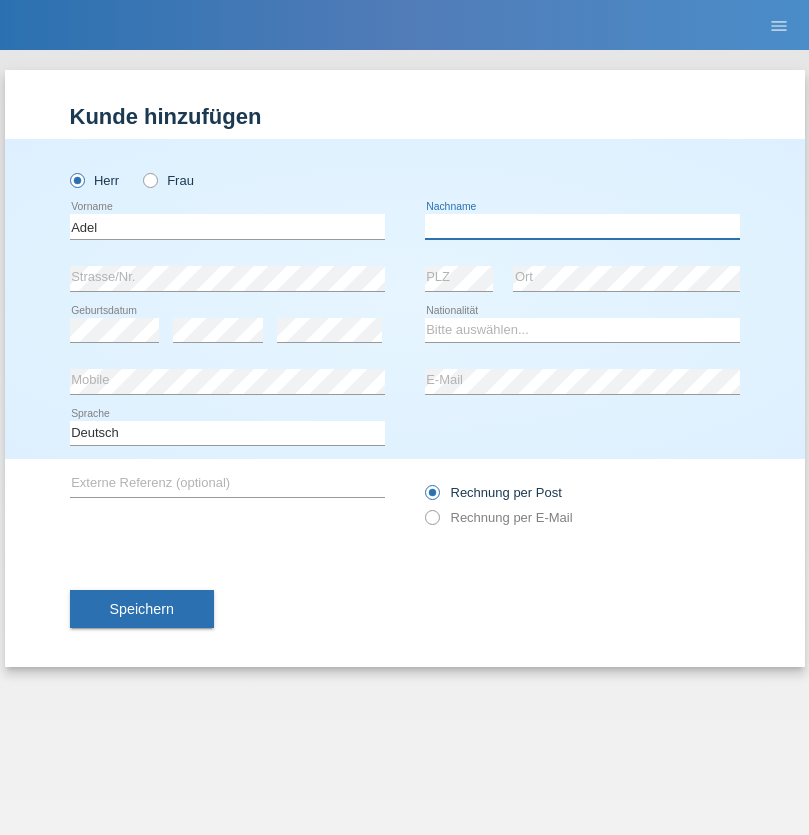 click at bounding box center [582, 226] 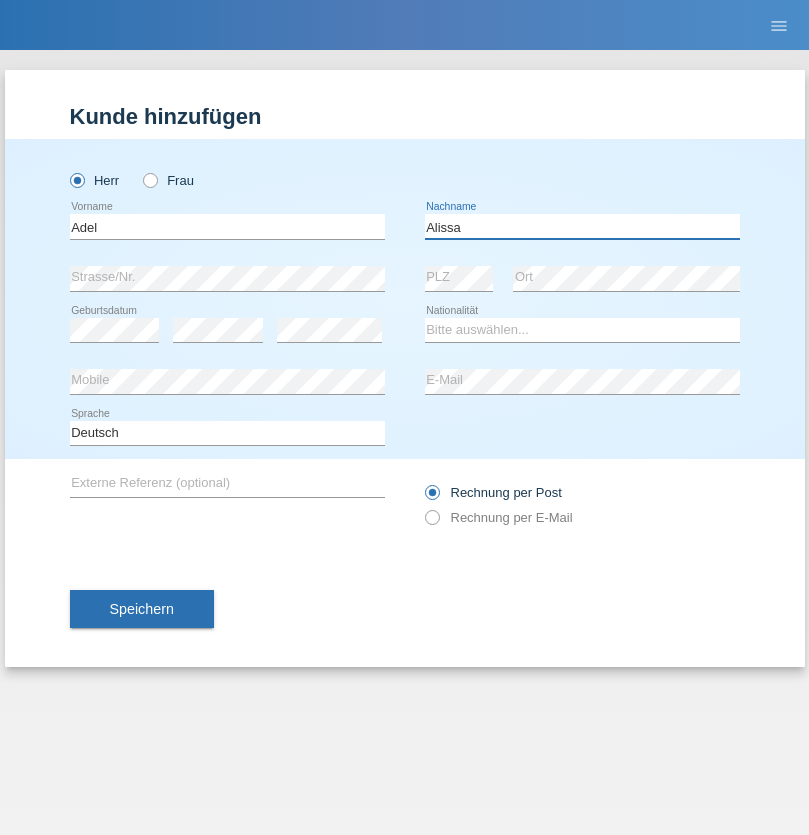 type on "Alissa" 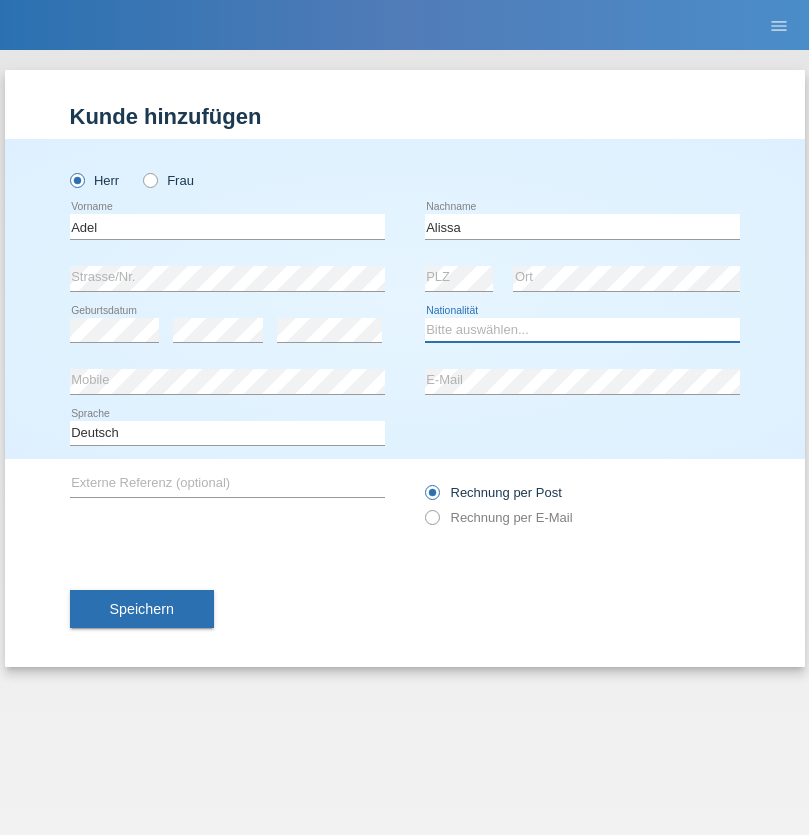 select on "SY" 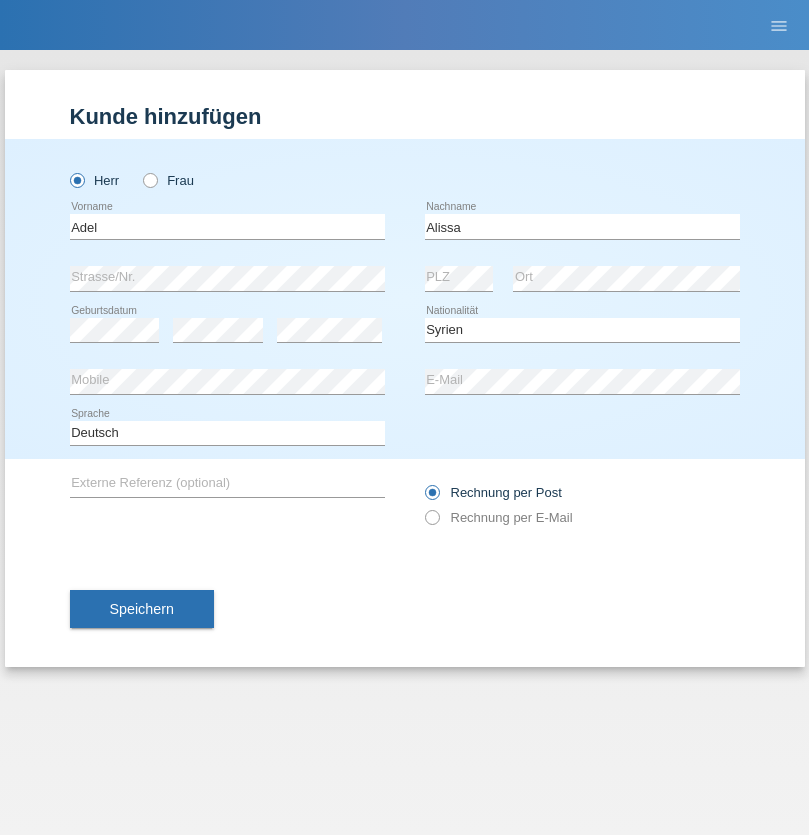 select on "C" 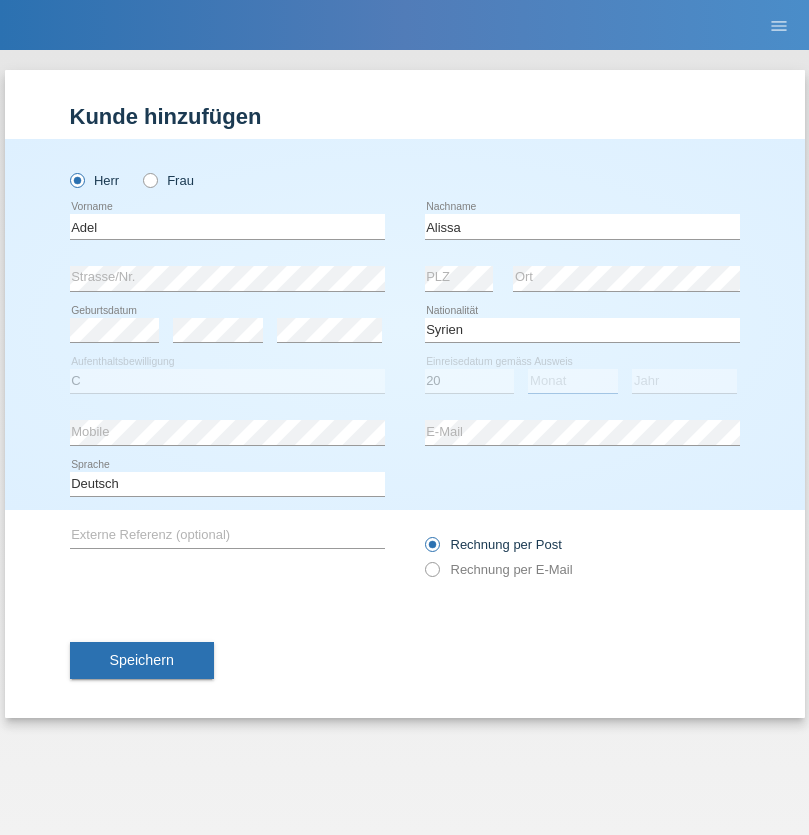 select on "09" 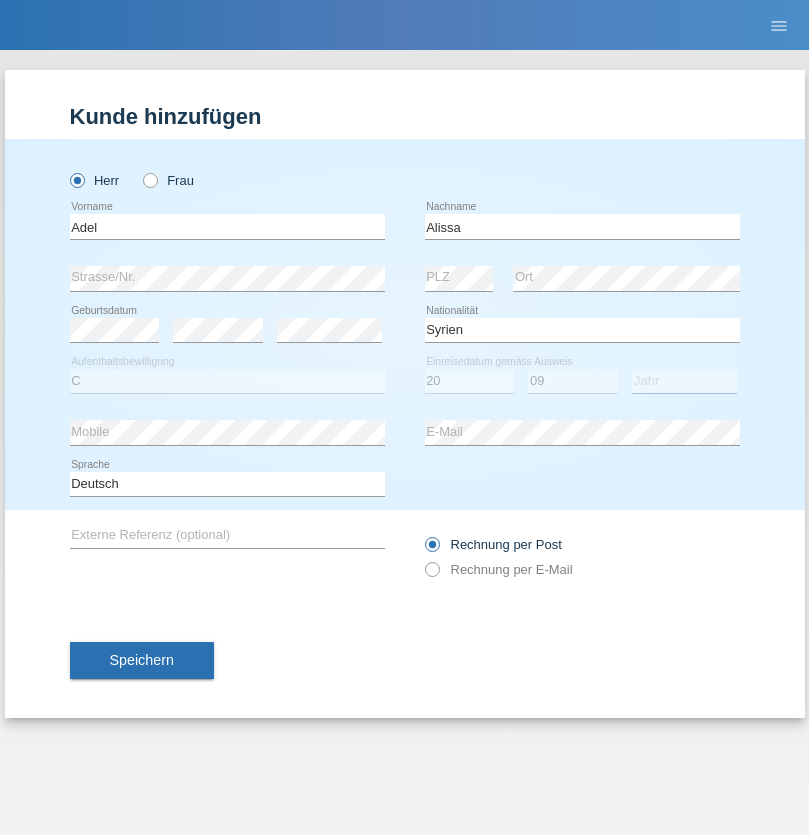 select on "2018" 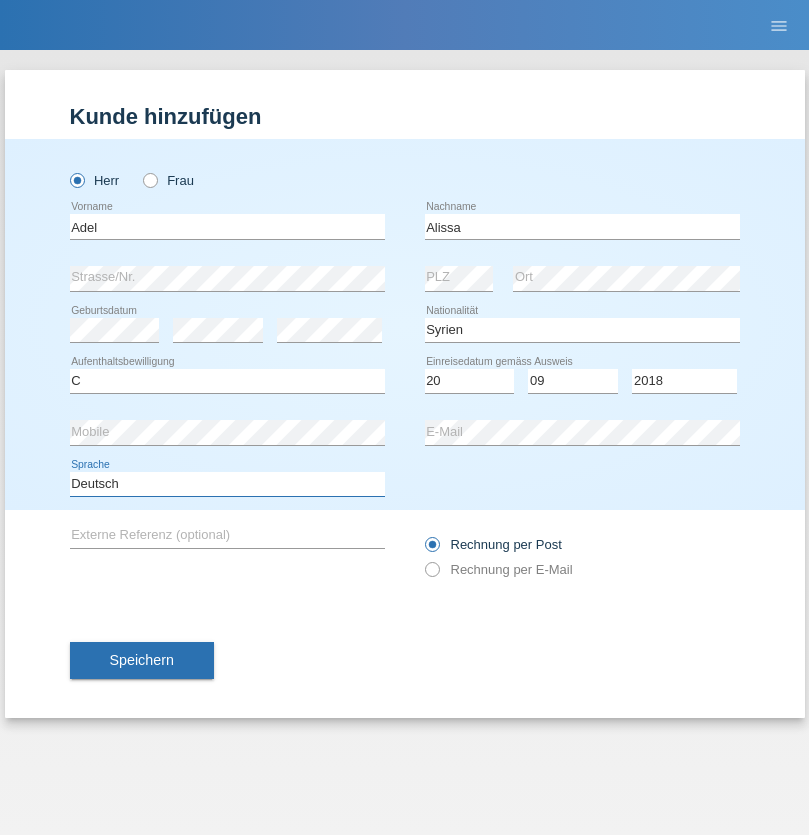select on "en" 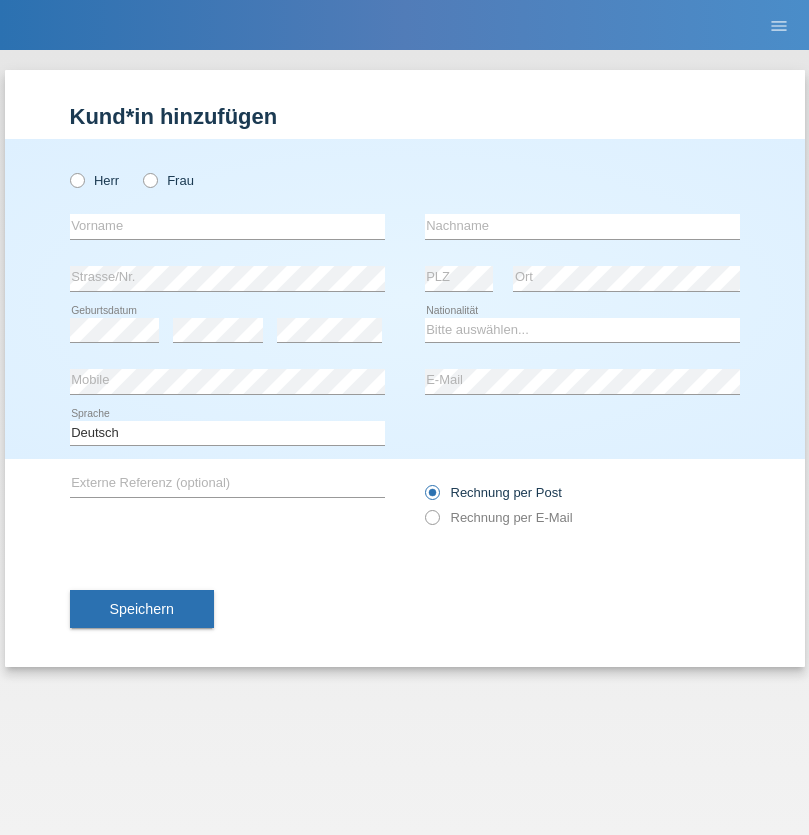 scroll, scrollTop: 0, scrollLeft: 0, axis: both 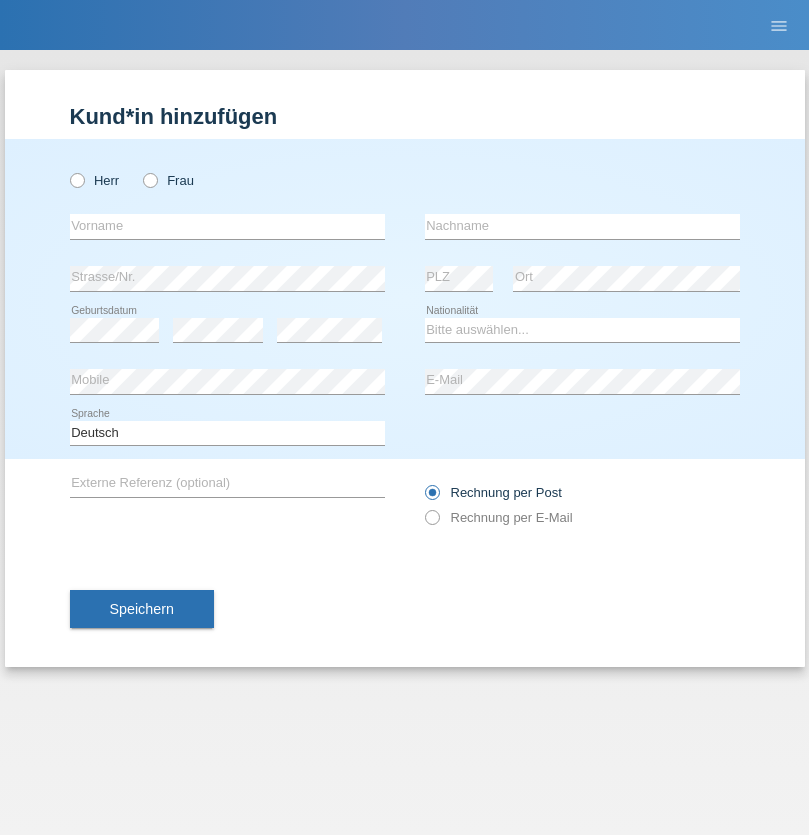 radio on "true" 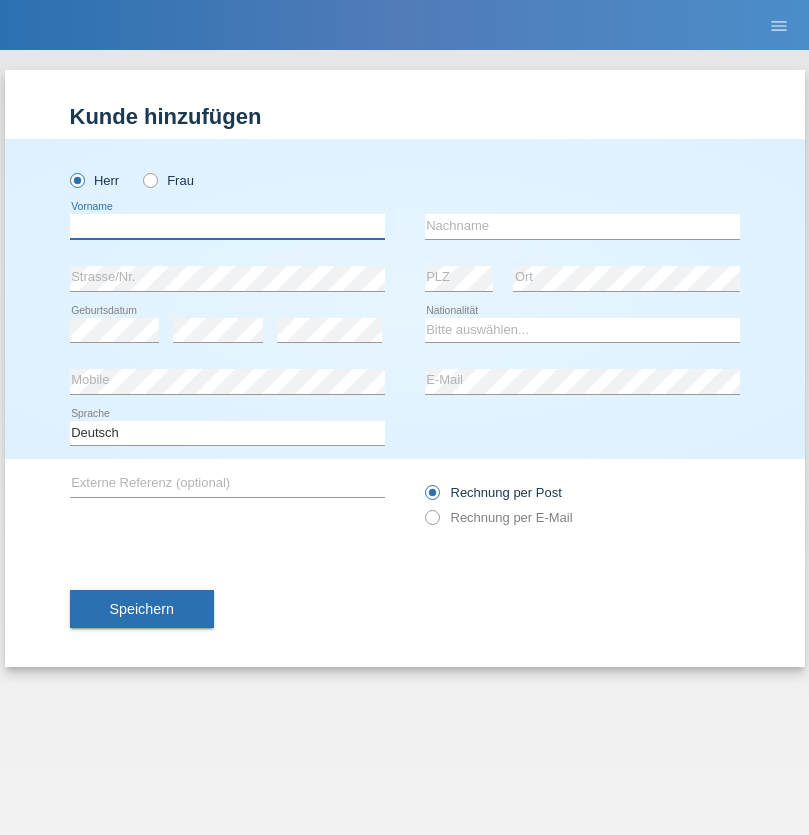 click at bounding box center [227, 226] 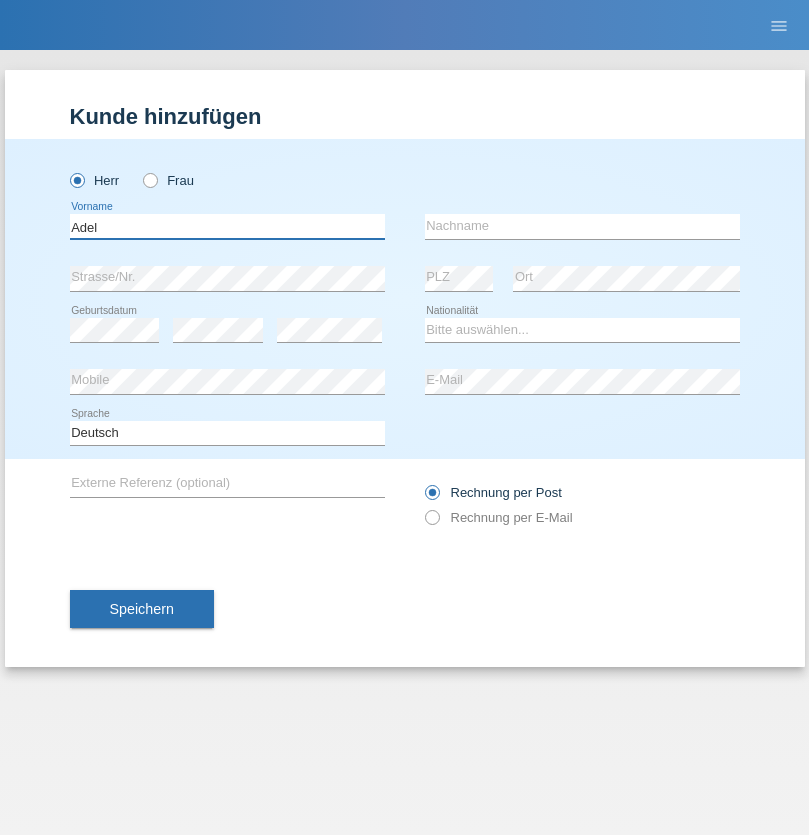 type on "Adel" 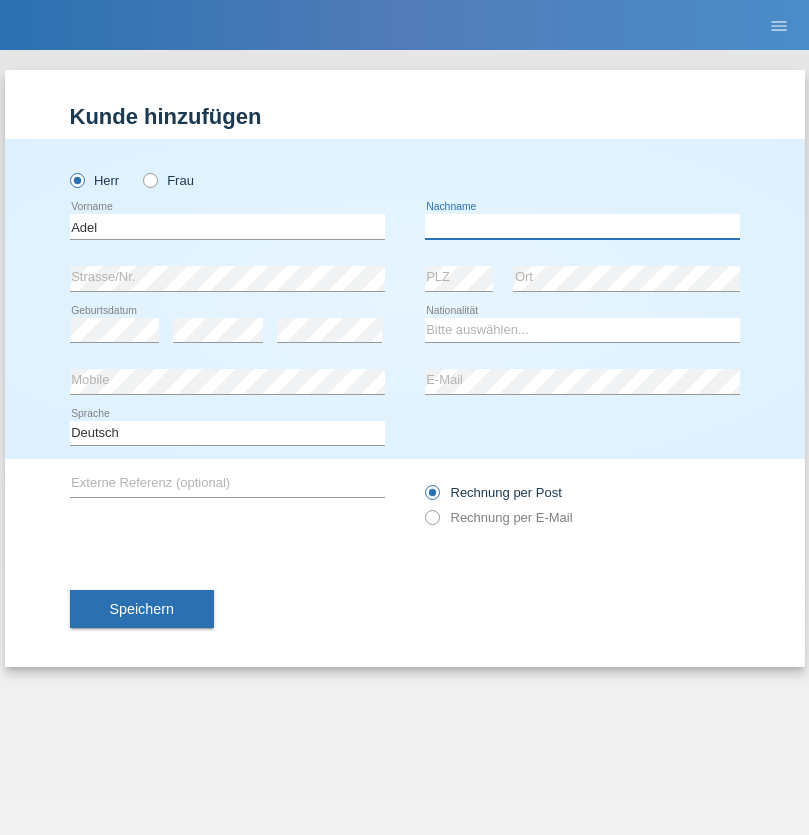 click at bounding box center [582, 226] 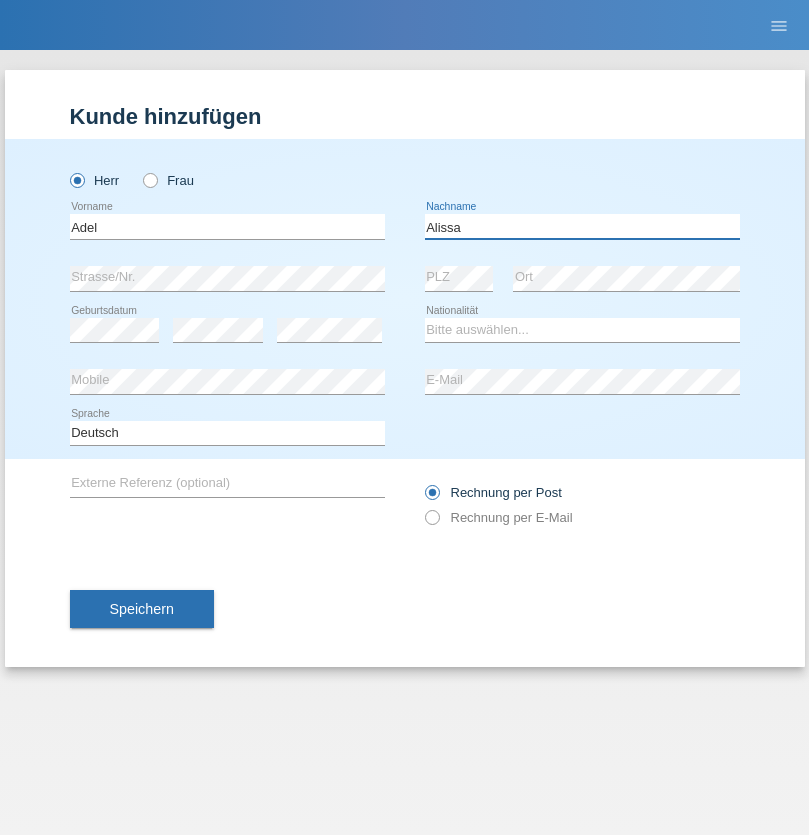 type on "Alissa" 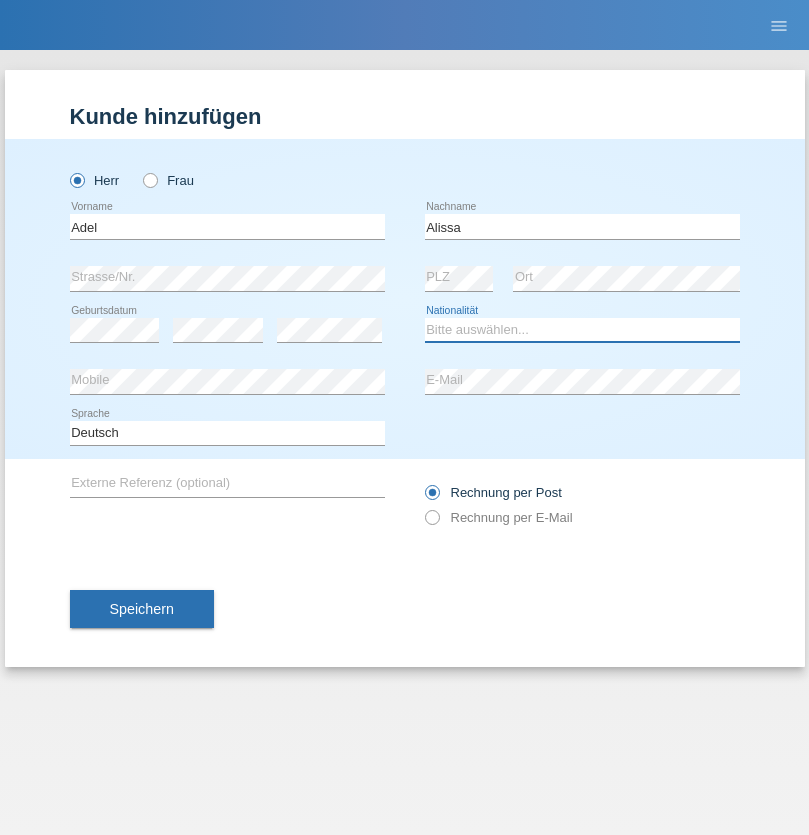 select on "SY" 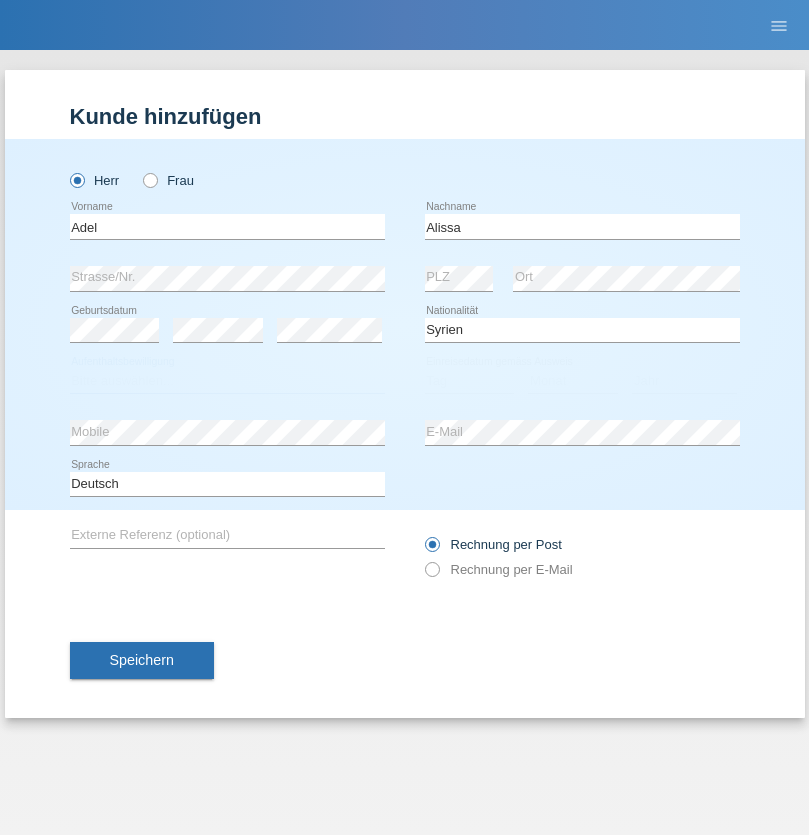 select on "C" 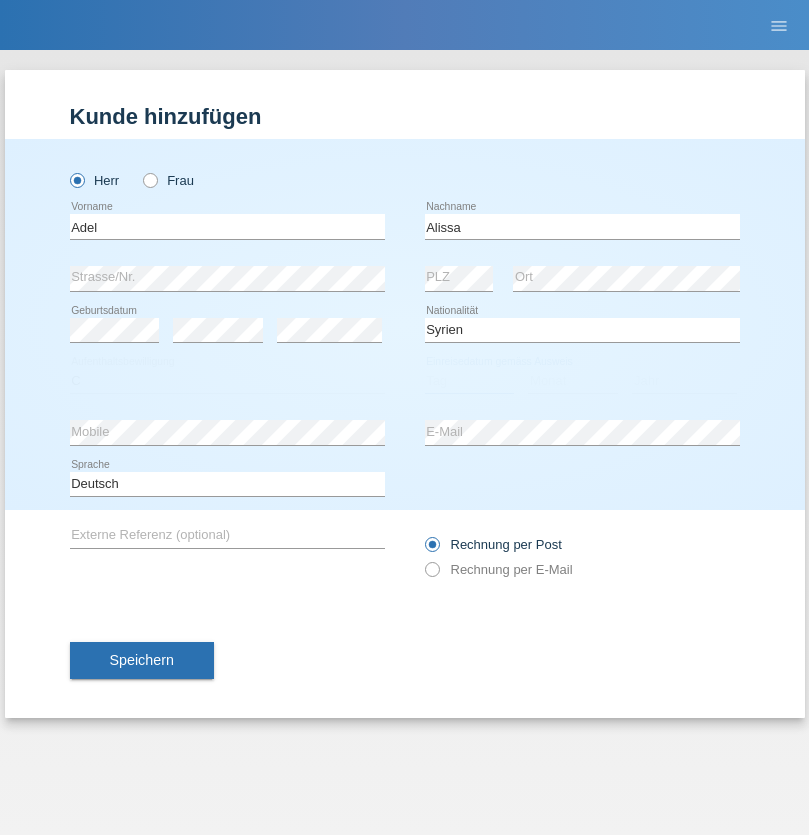 select on "20" 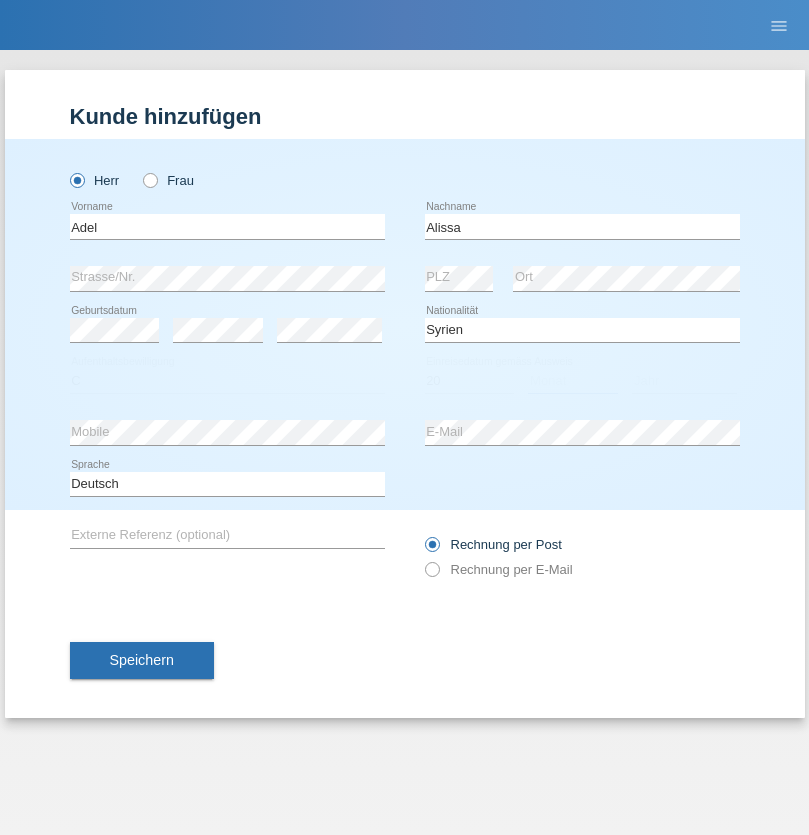 select on "09" 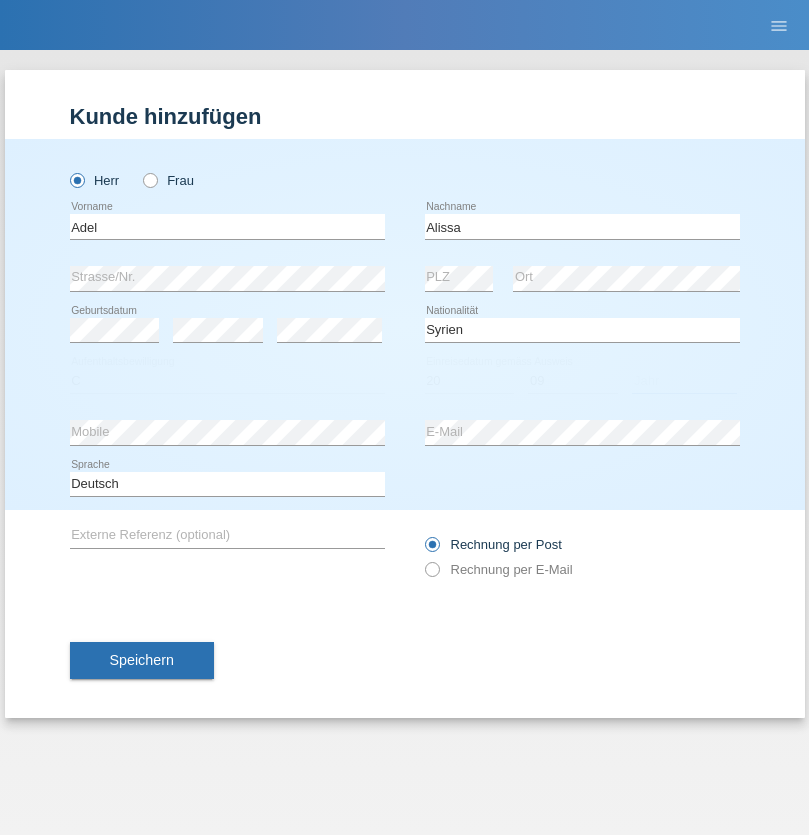 select on "2018" 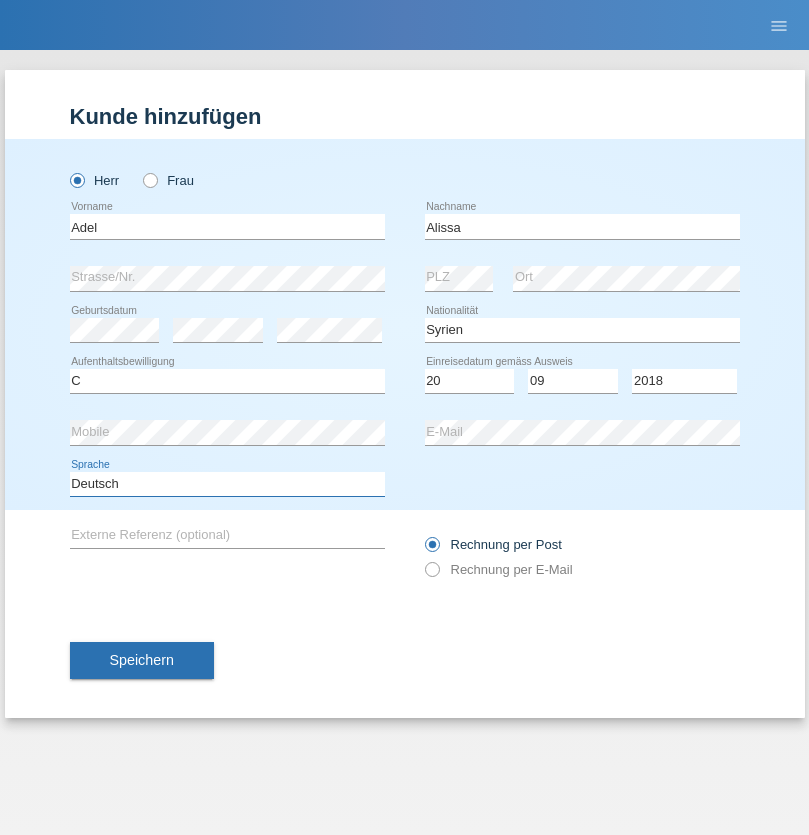 select on "en" 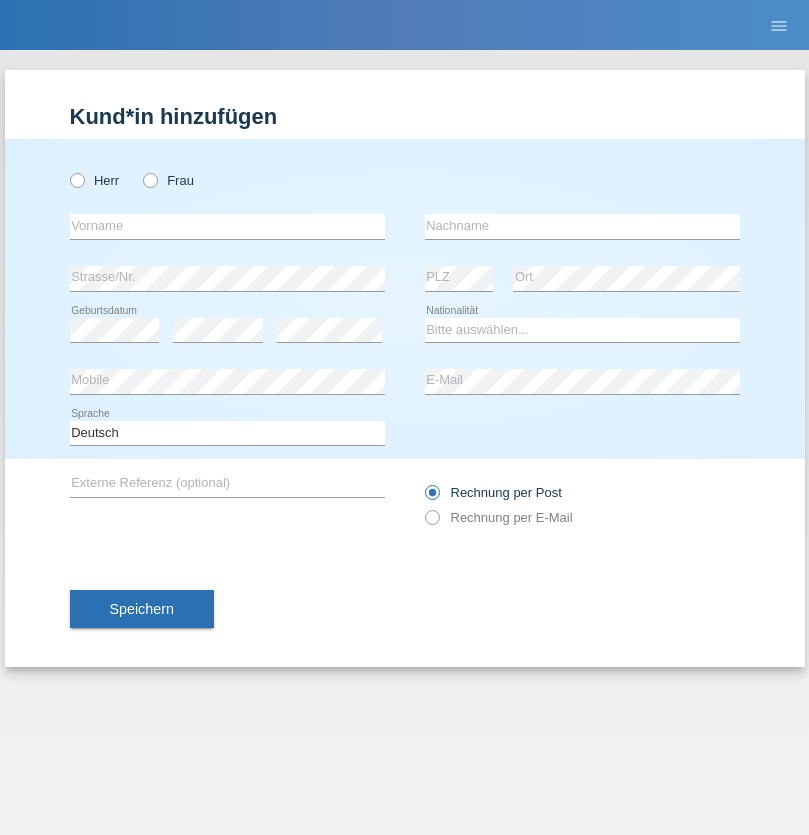scroll, scrollTop: 0, scrollLeft: 0, axis: both 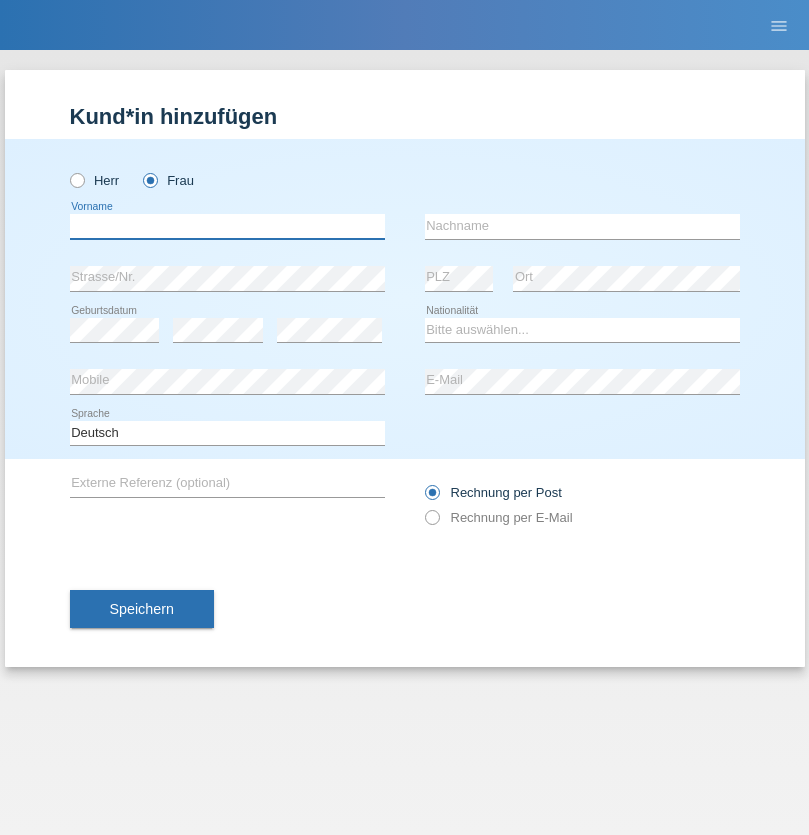 click at bounding box center (227, 226) 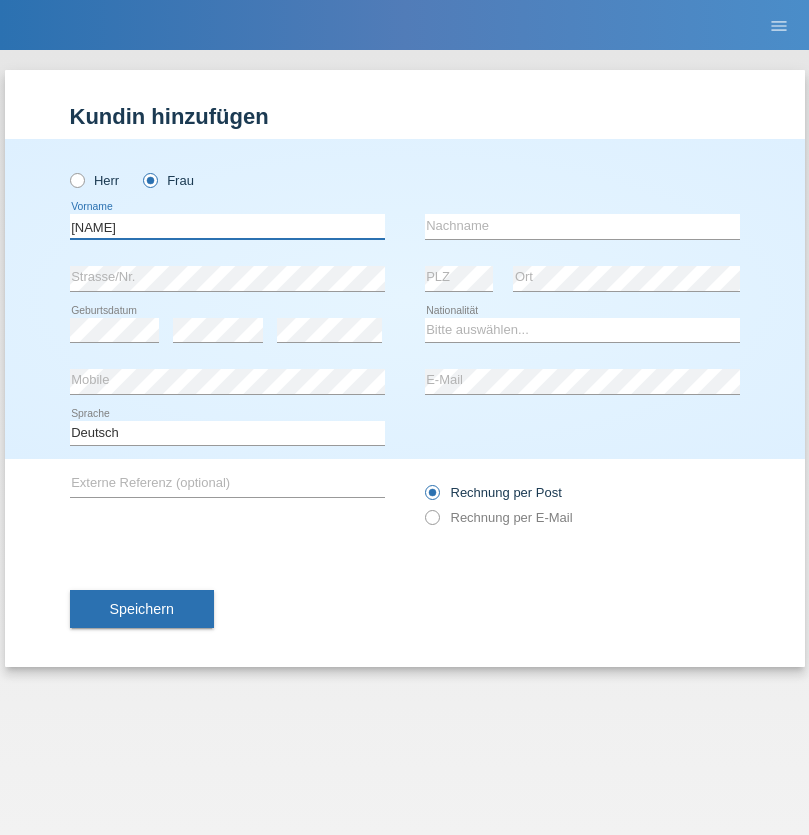 type on "[NAME]" 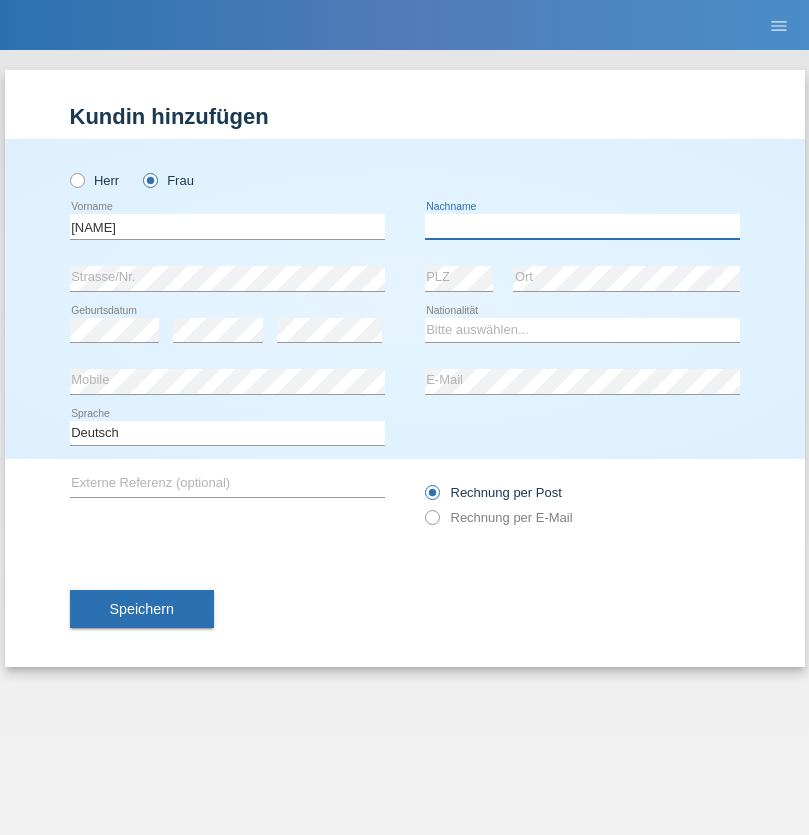 click at bounding box center (582, 226) 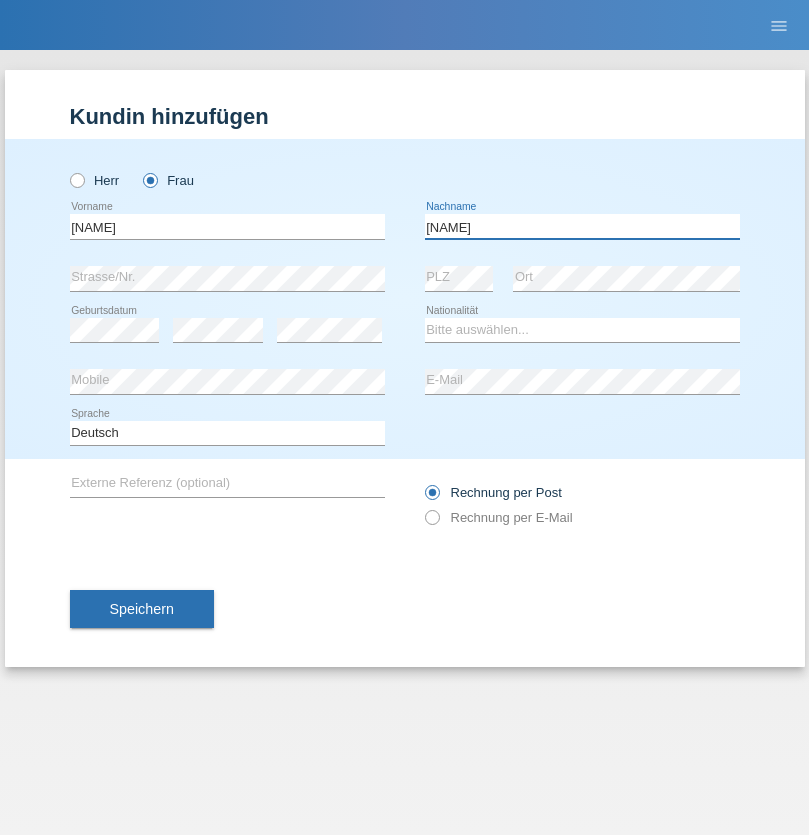 type on "[NAME]" 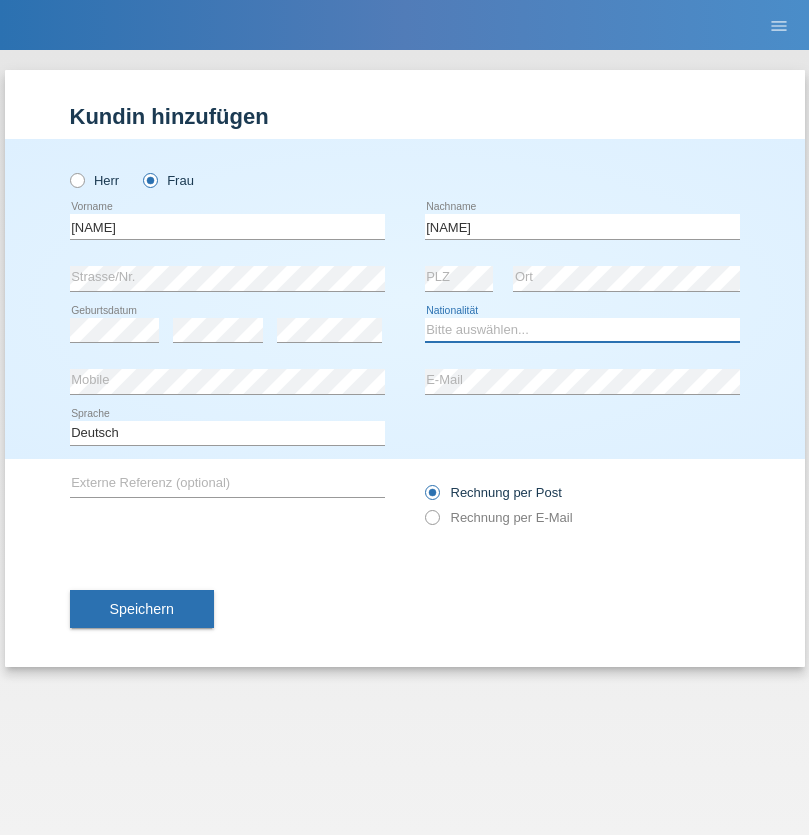 select on "HU" 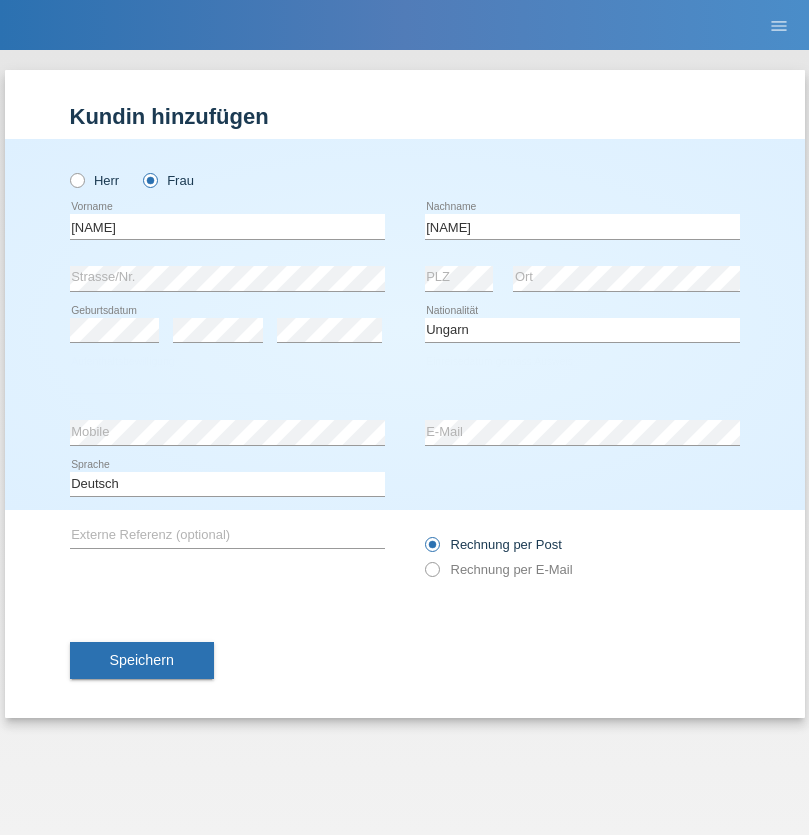 select on "C" 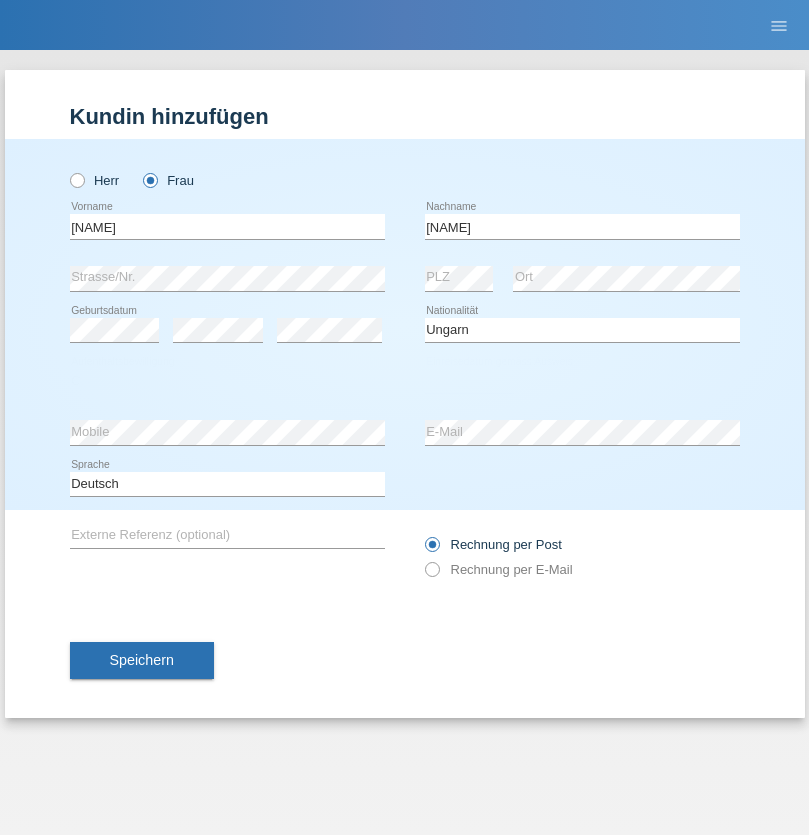 select on "13" 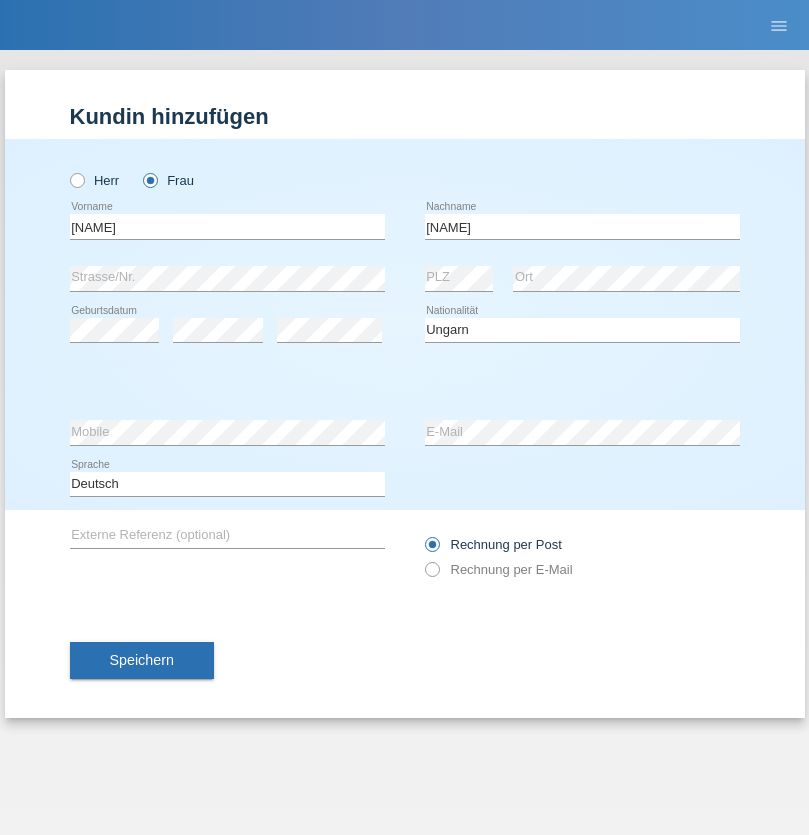select on "12" 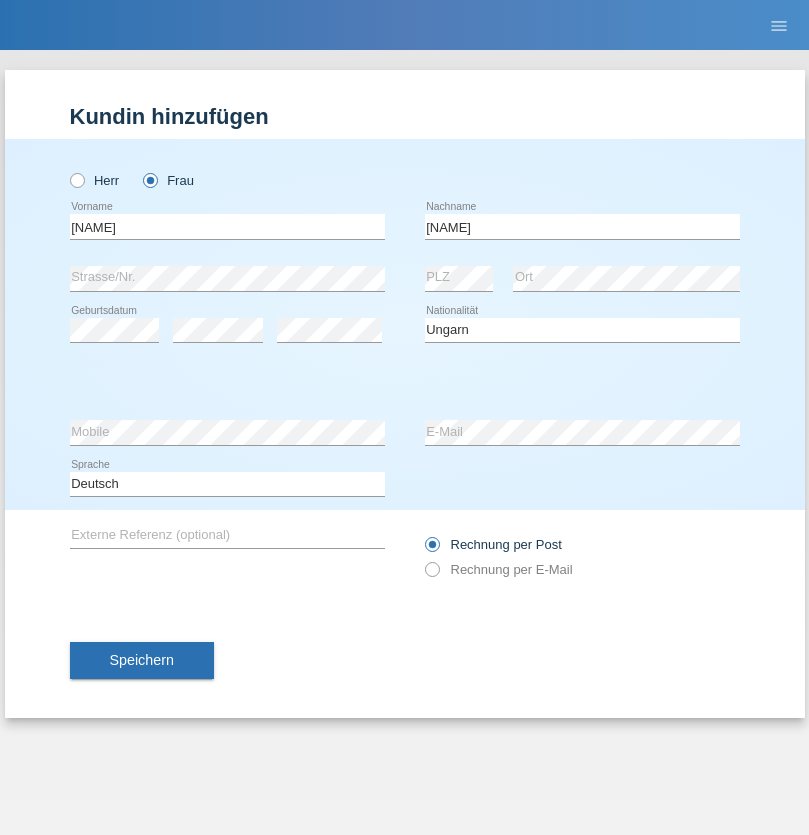 select on "2021" 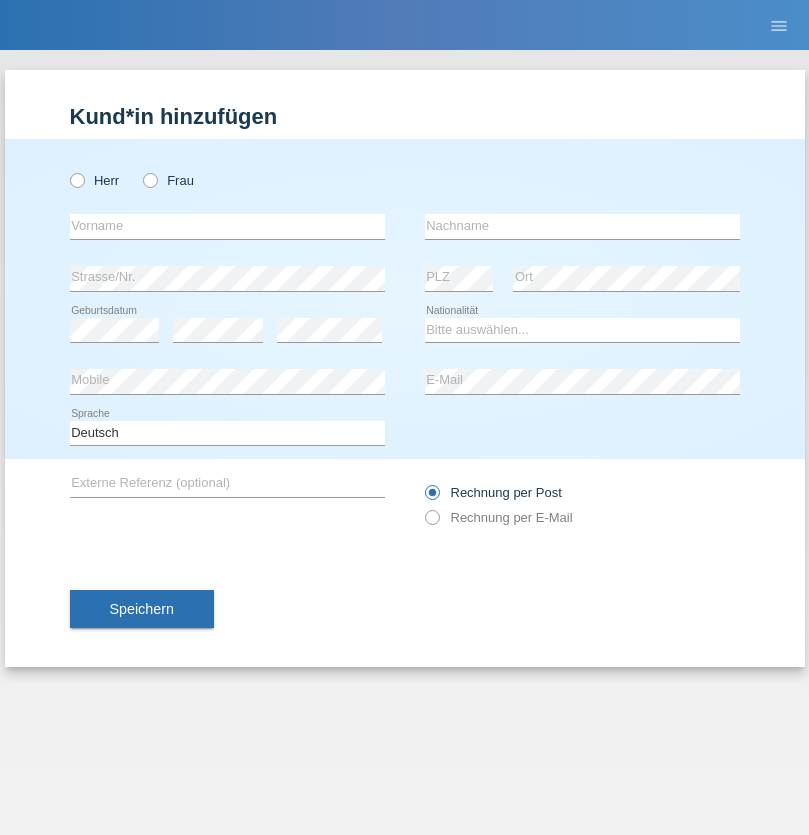 scroll, scrollTop: 0, scrollLeft: 0, axis: both 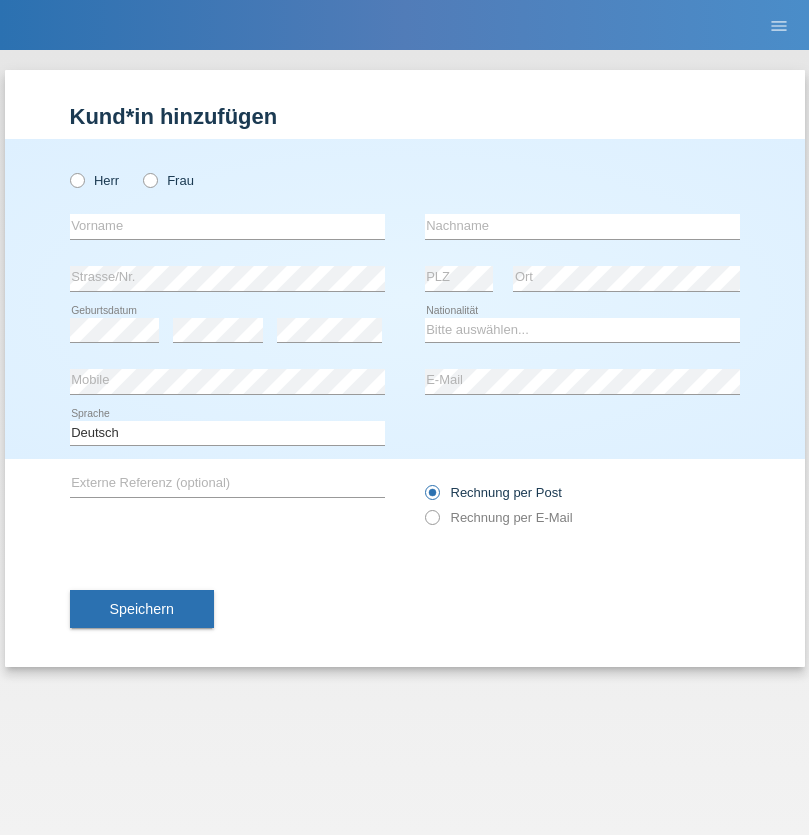 radio on "true" 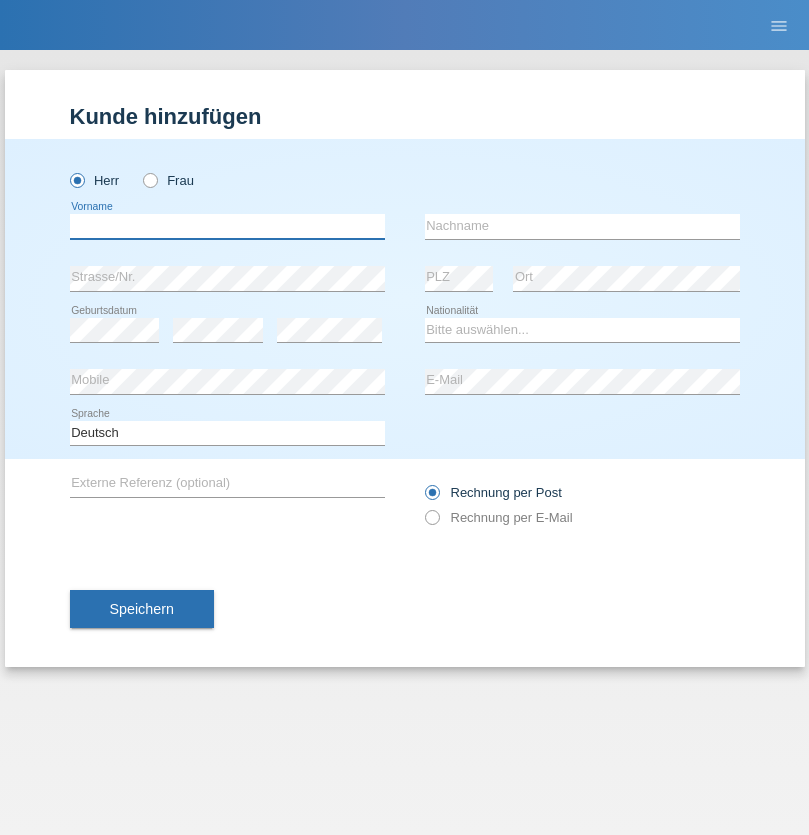 click at bounding box center (227, 226) 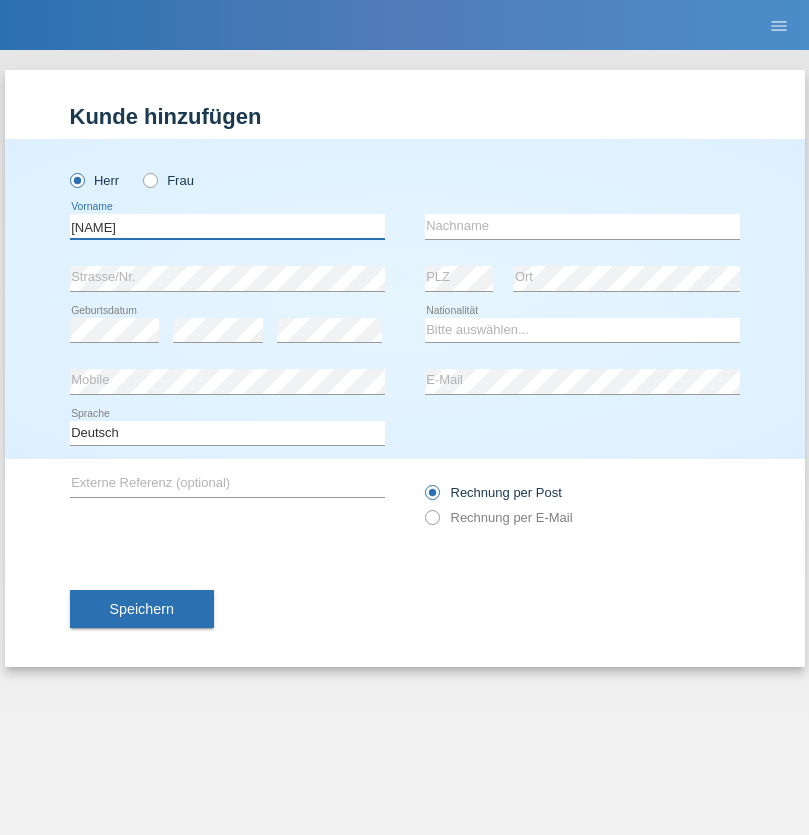 type on "Guilherme" 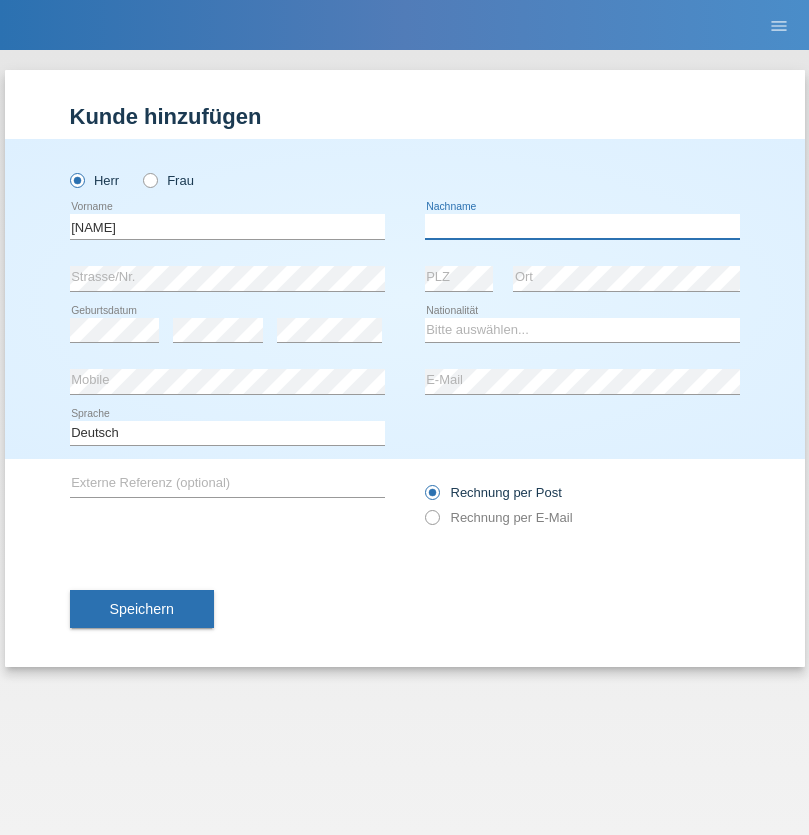 click at bounding box center [582, 226] 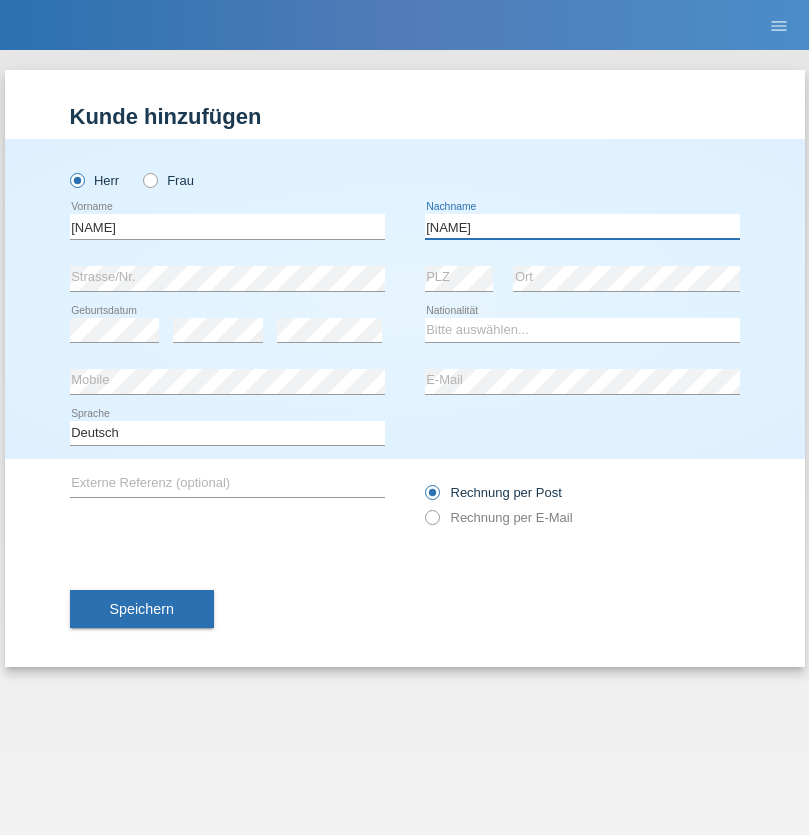 type on "Ferreira" 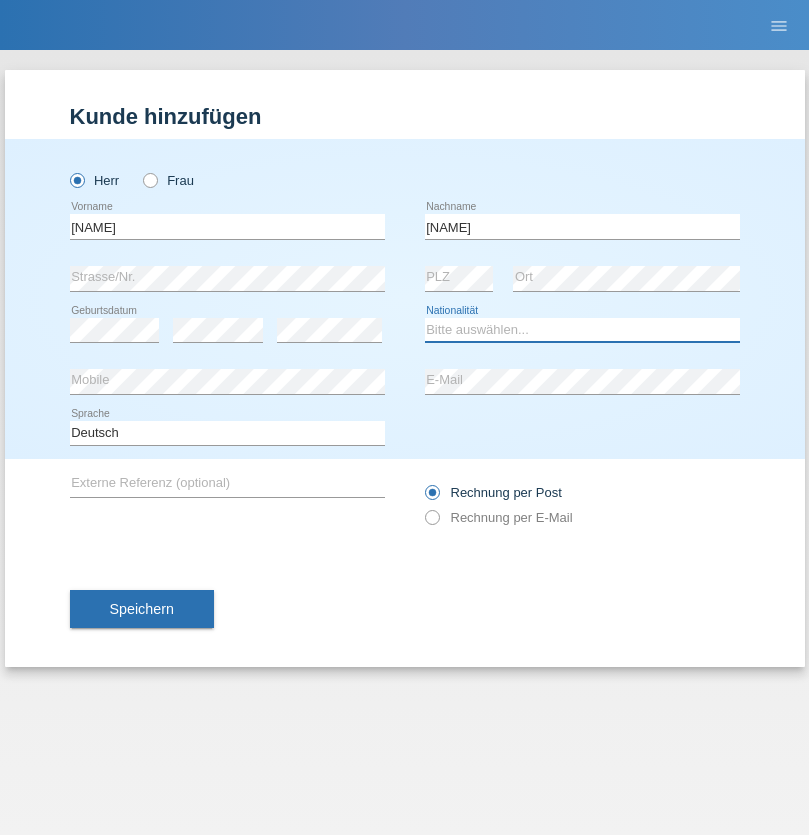 select on "PT" 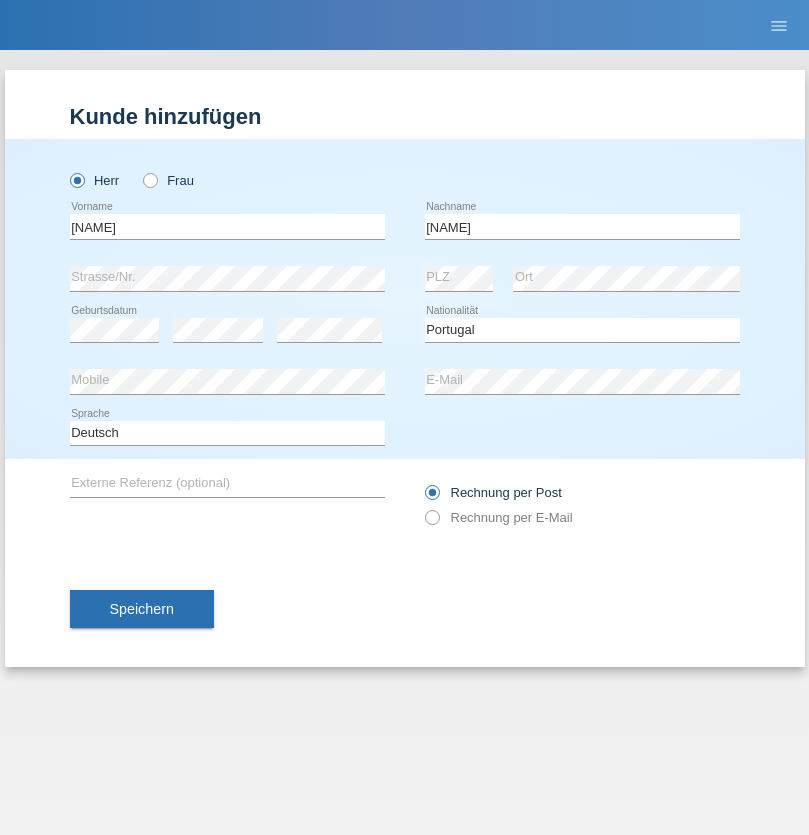 select on "C" 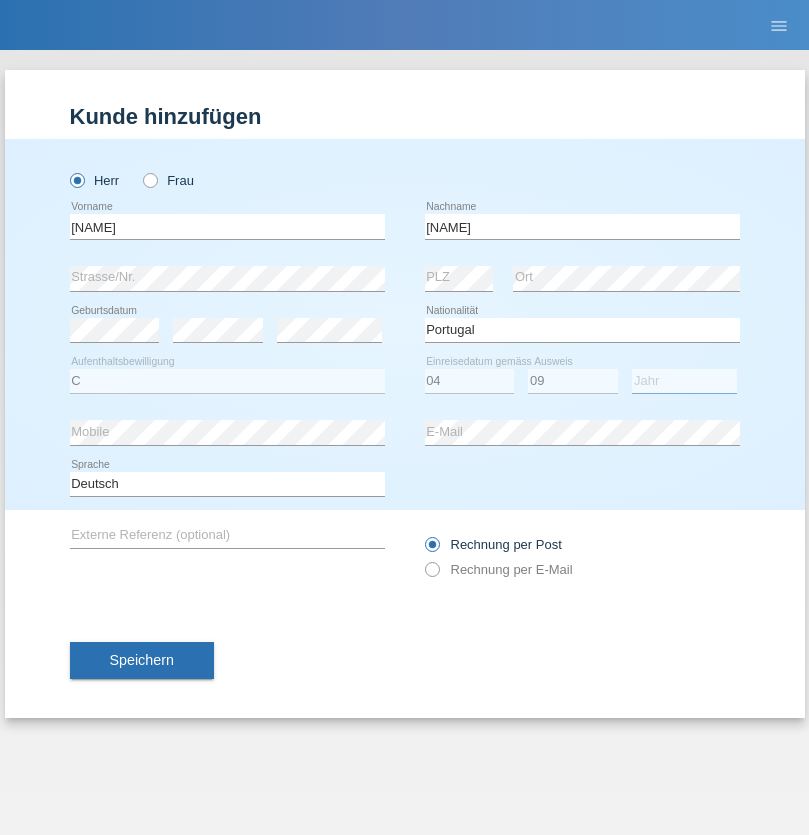 select on "2021" 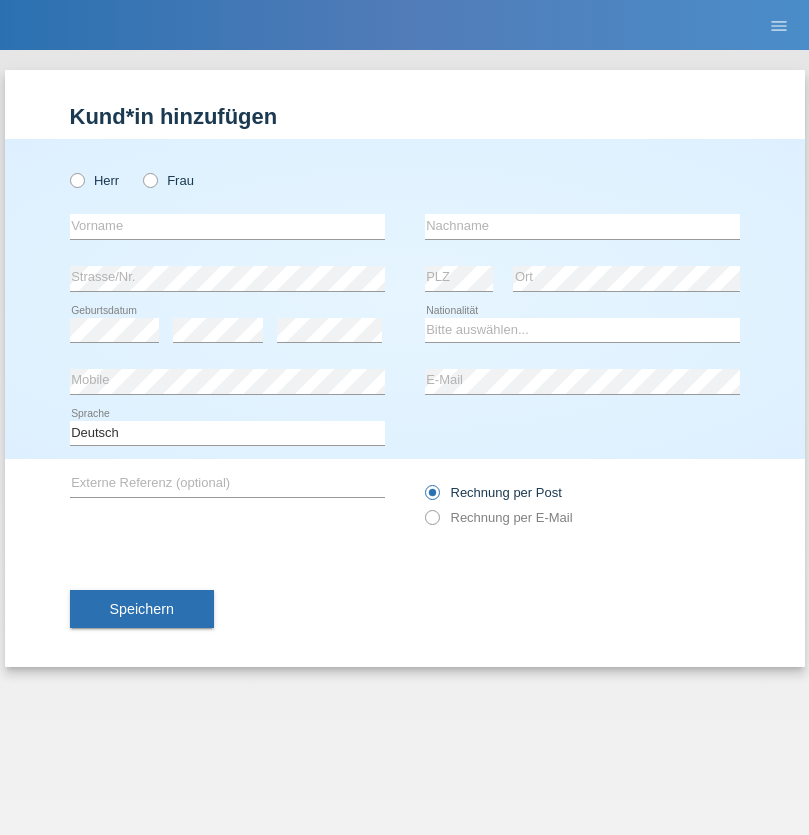scroll, scrollTop: 0, scrollLeft: 0, axis: both 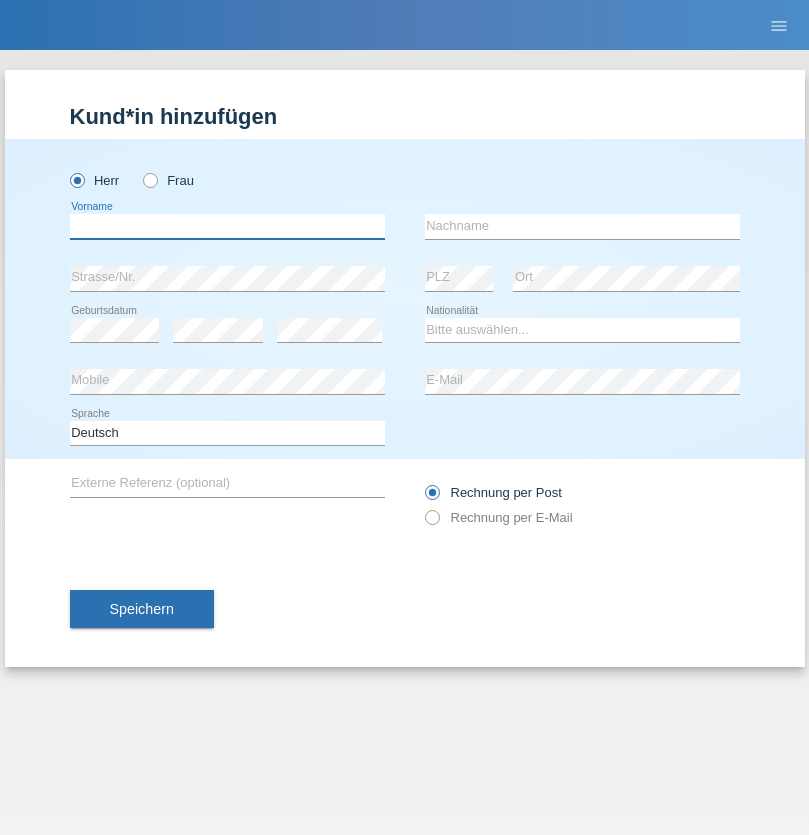 click at bounding box center [227, 226] 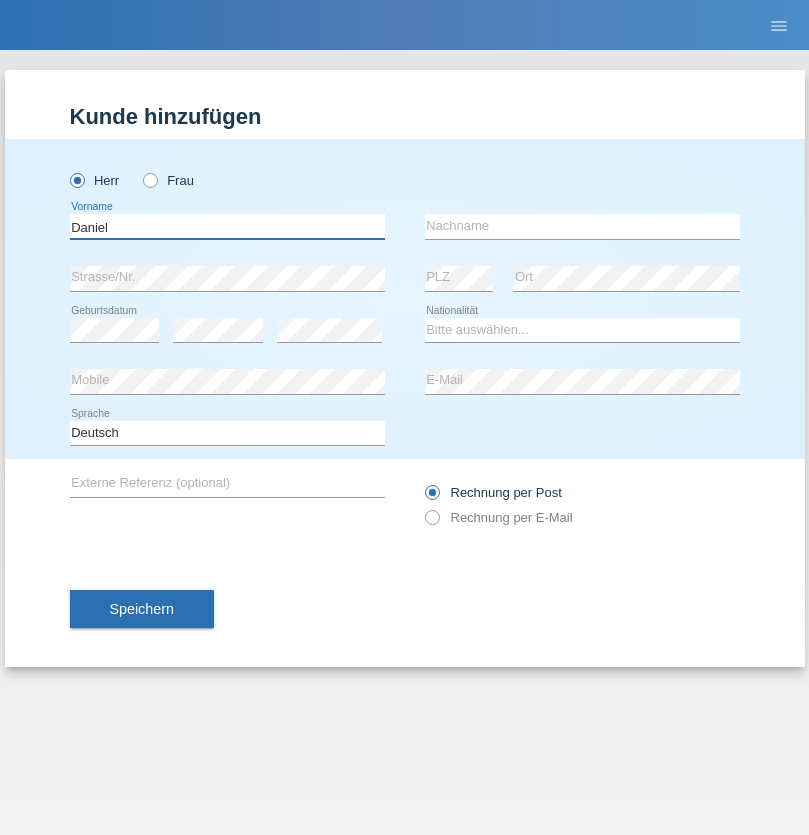 type on "Daniel" 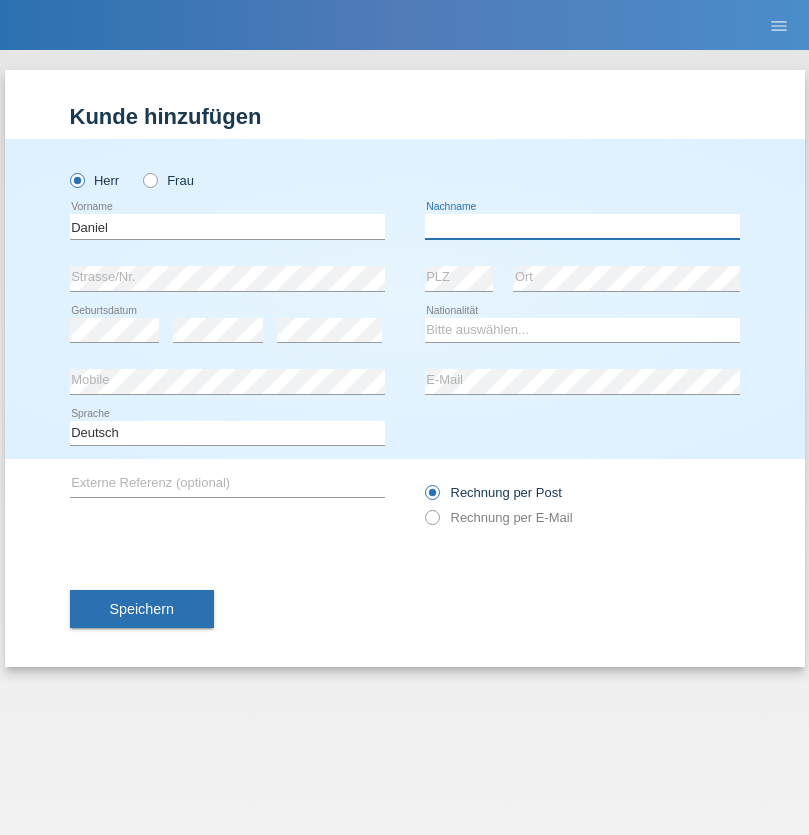 click at bounding box center [582, 226] 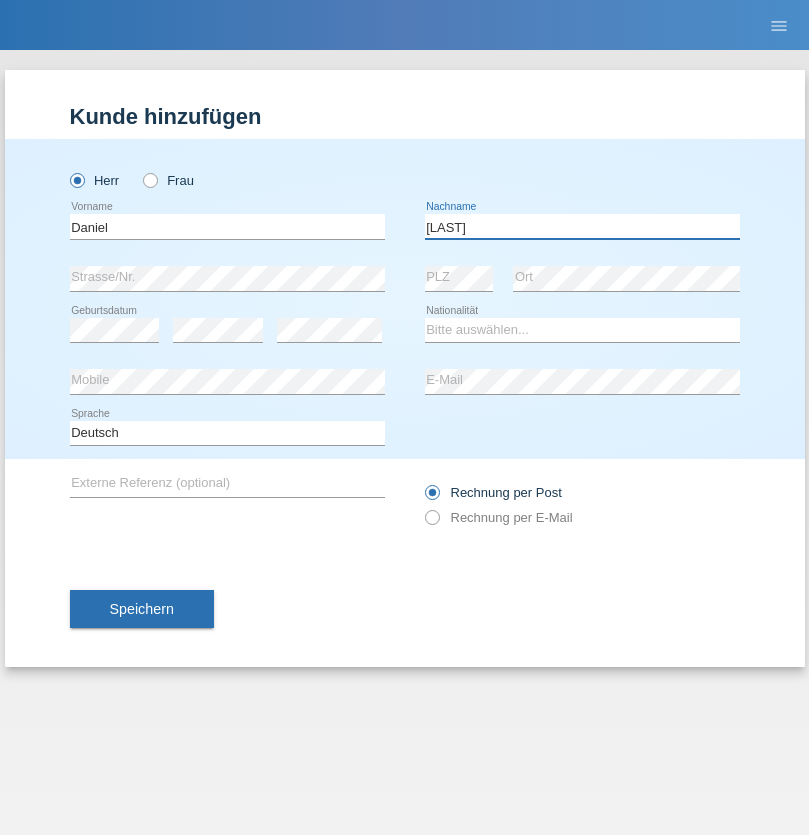 type on "[LAST]" 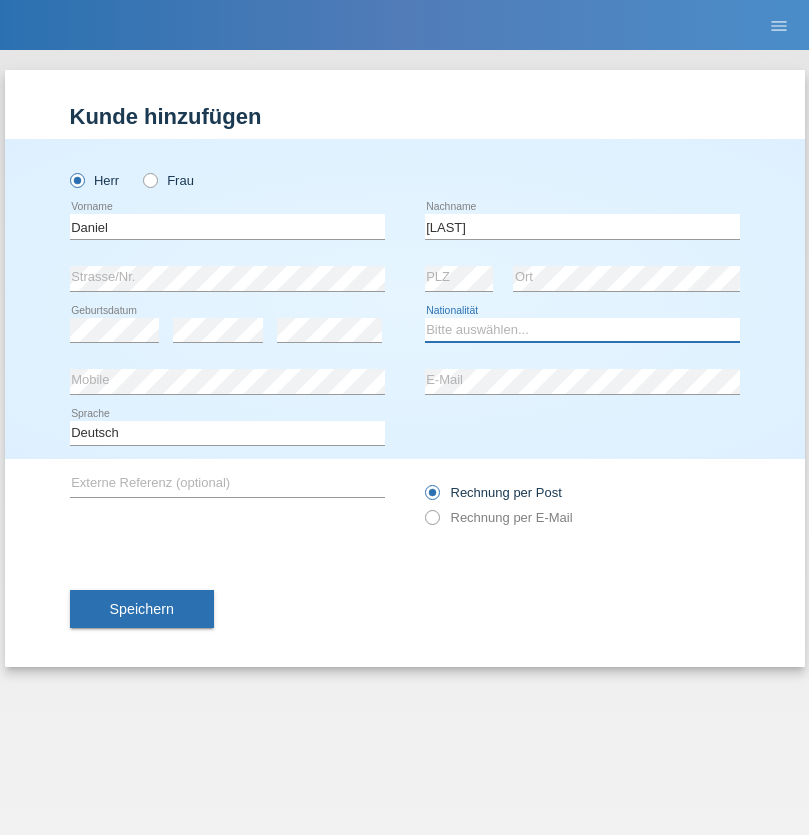 select on "CH" 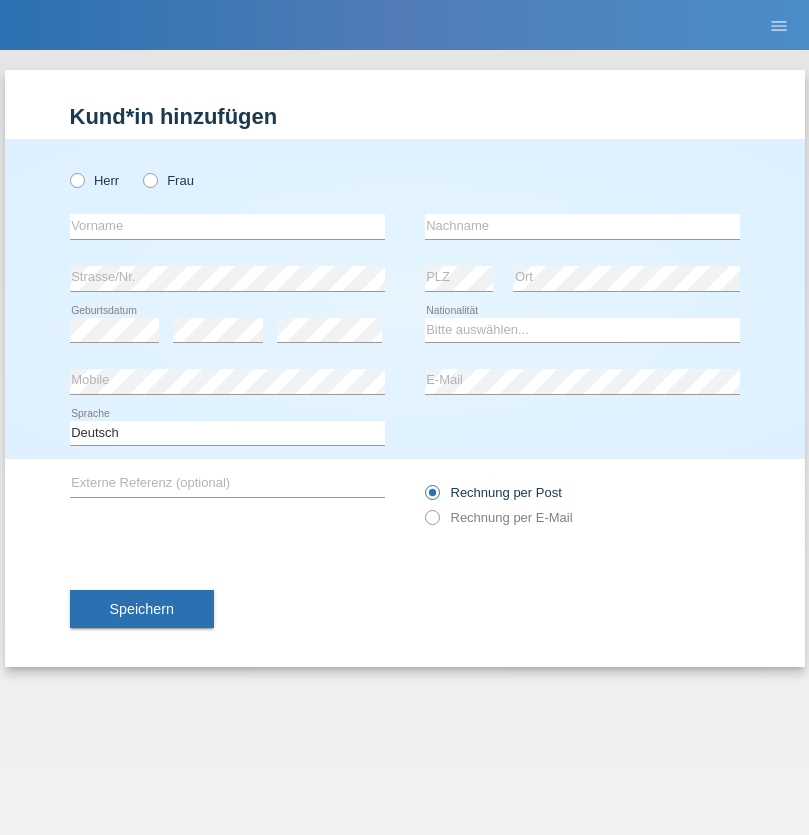 scroll, scrollTop: 0, scrollLeft: 0, axis: both 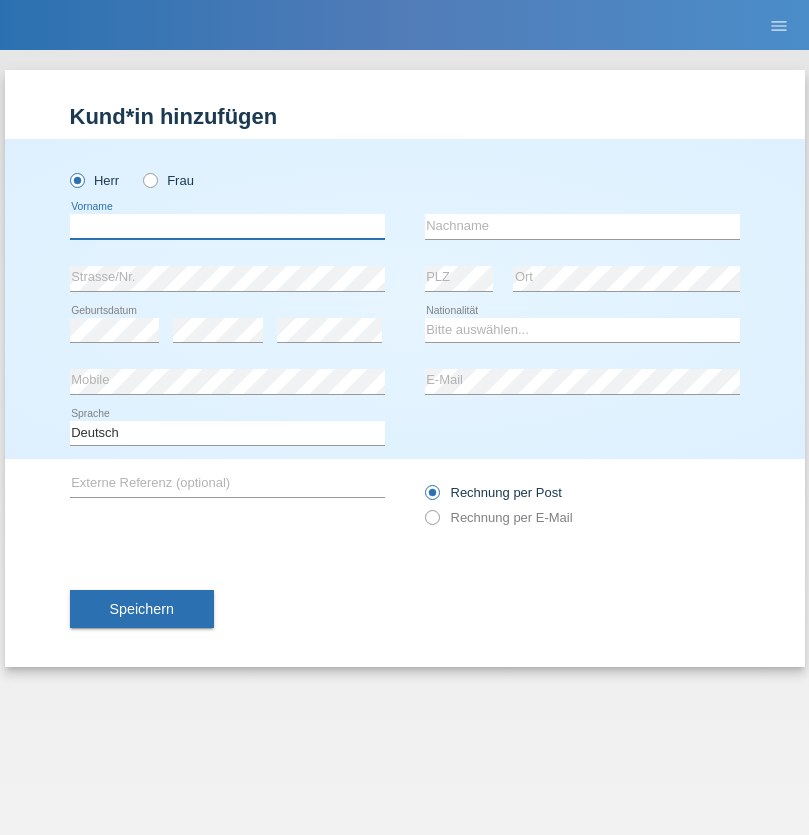 click at bounding box center (227, 226) 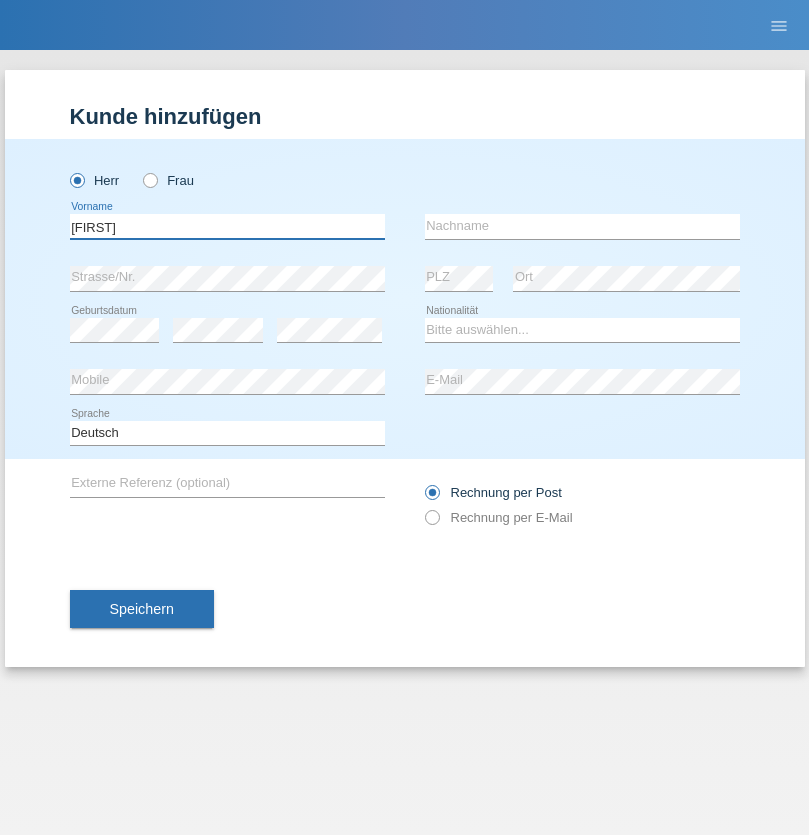 type on "[FIRST]" 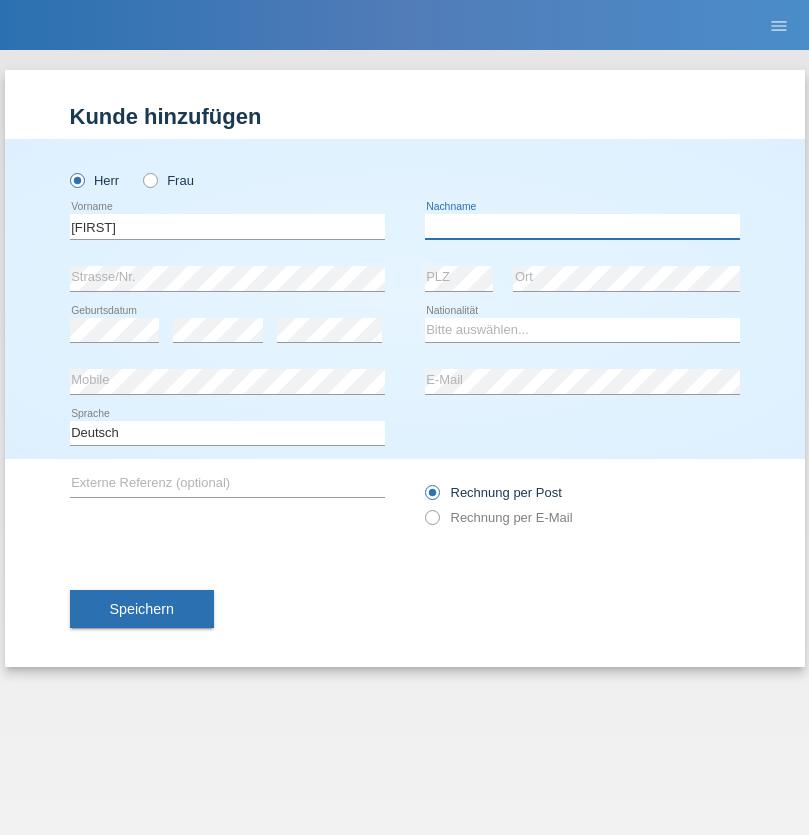 click at bounding box center (582, 226) 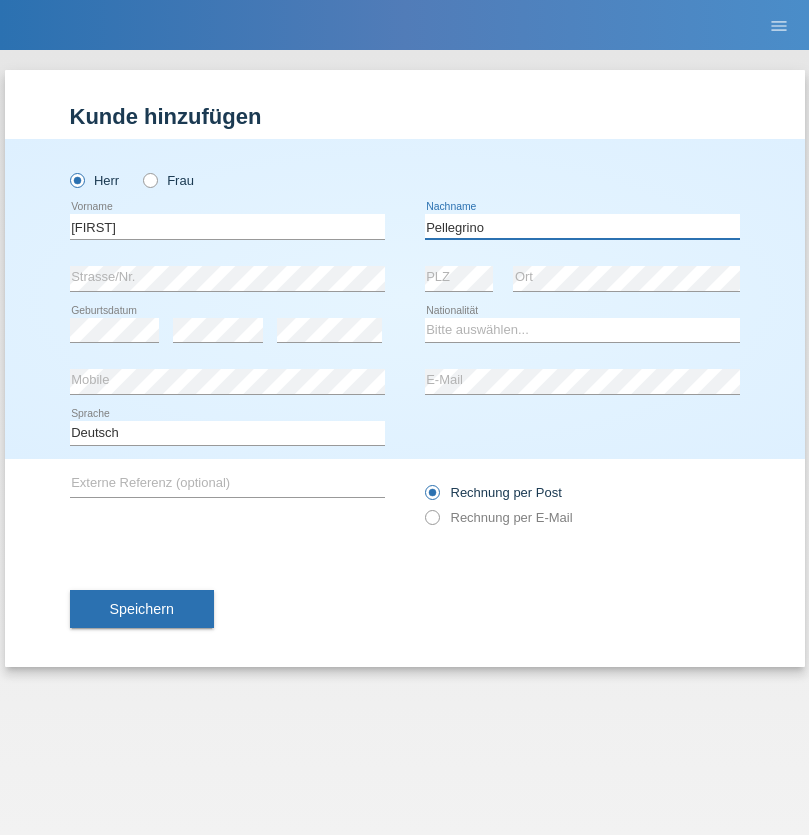 type on "Pellegrino" 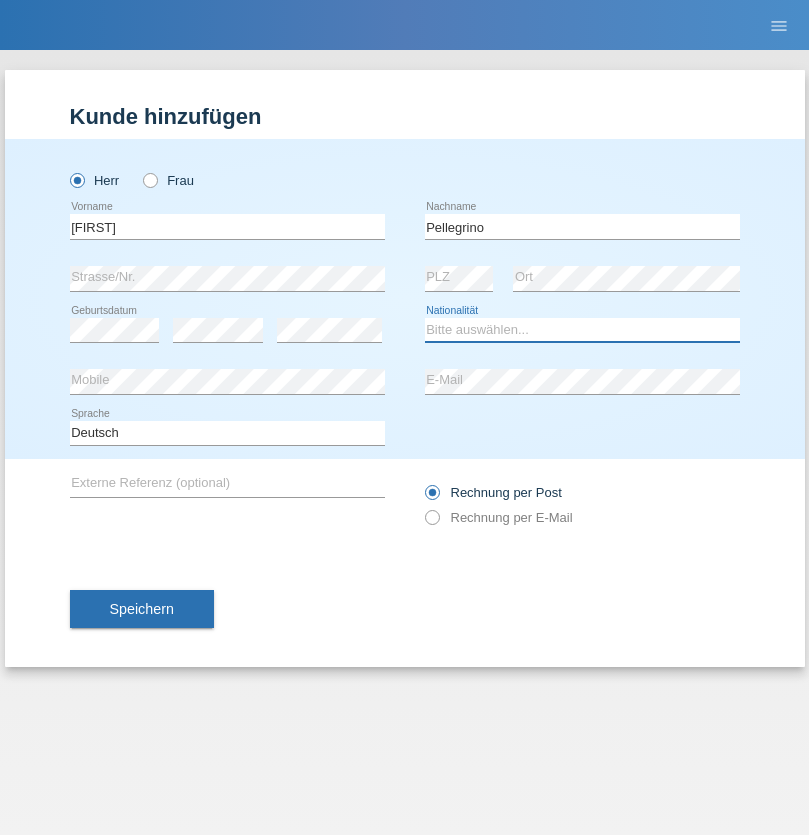 select on "IT" 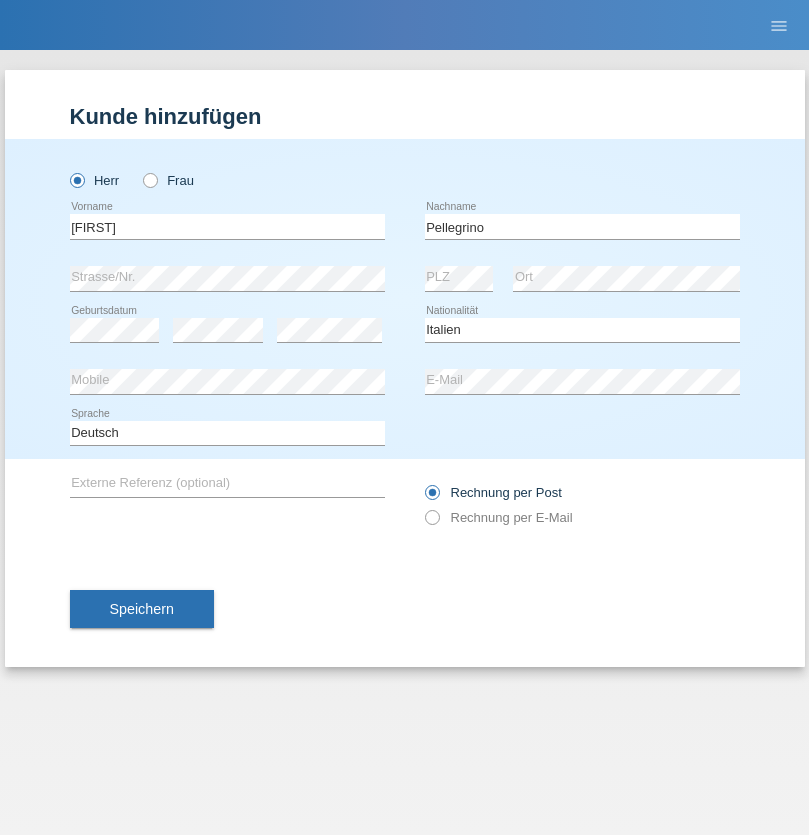 select on "C" 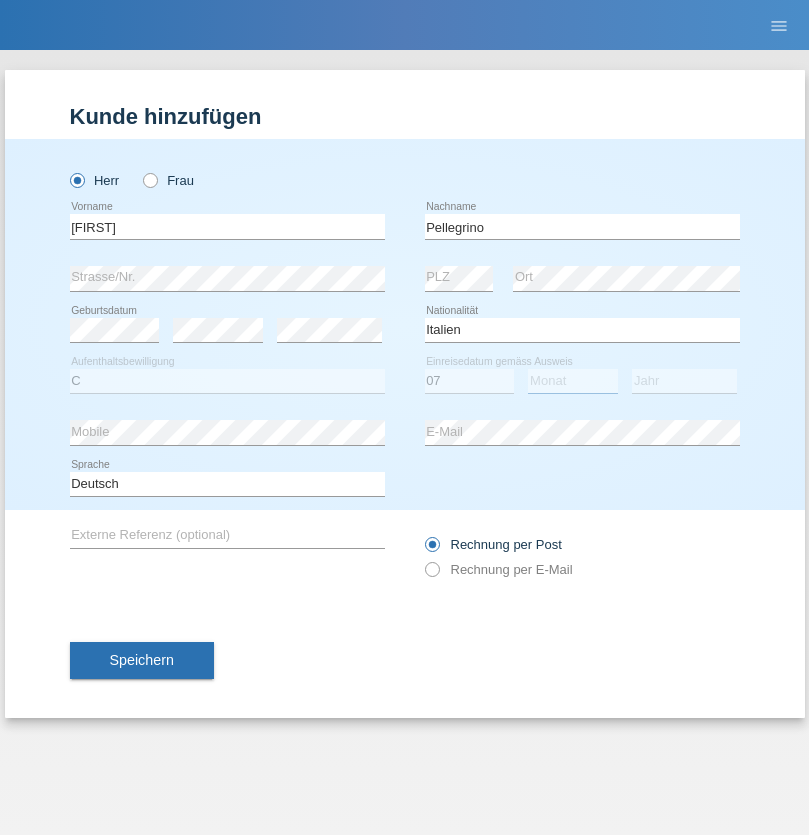 select on "07" 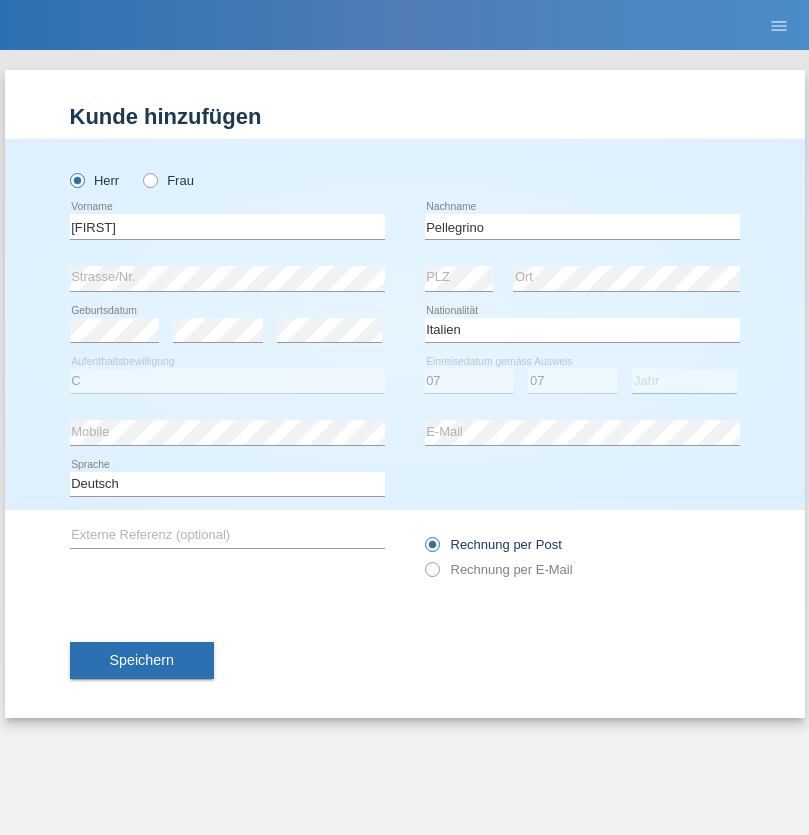 select on "2021" 